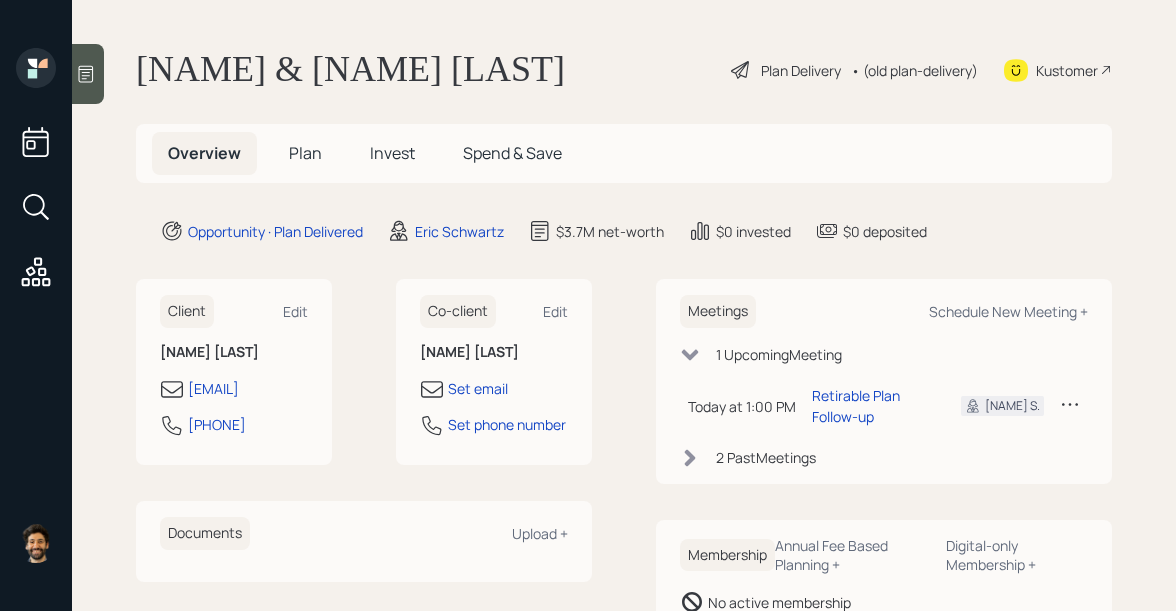 scroll, scrollTop: 0, scrollLeft: 0, axis: both 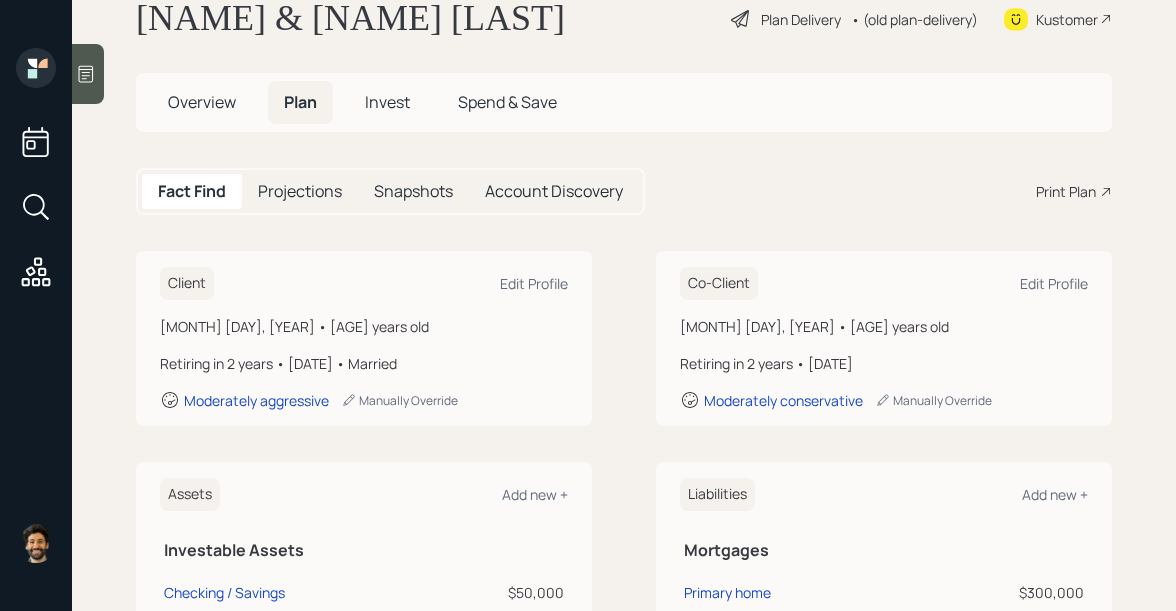 click on "Invest" at bounding box center [202, 102] 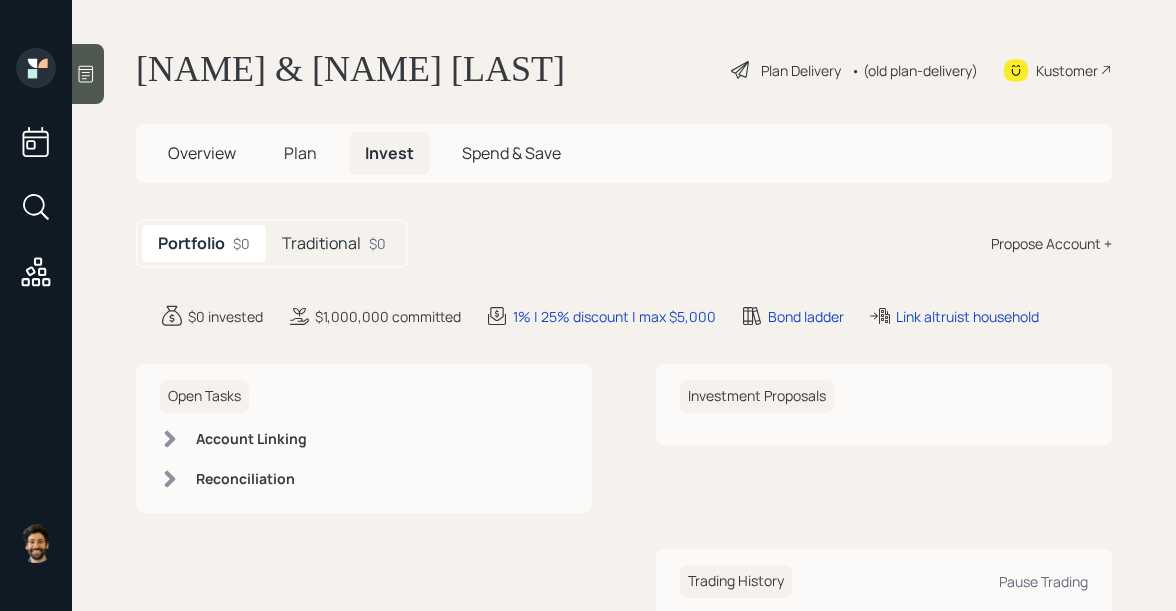 click on "Traditional $0" at bounding box center [334, 243] 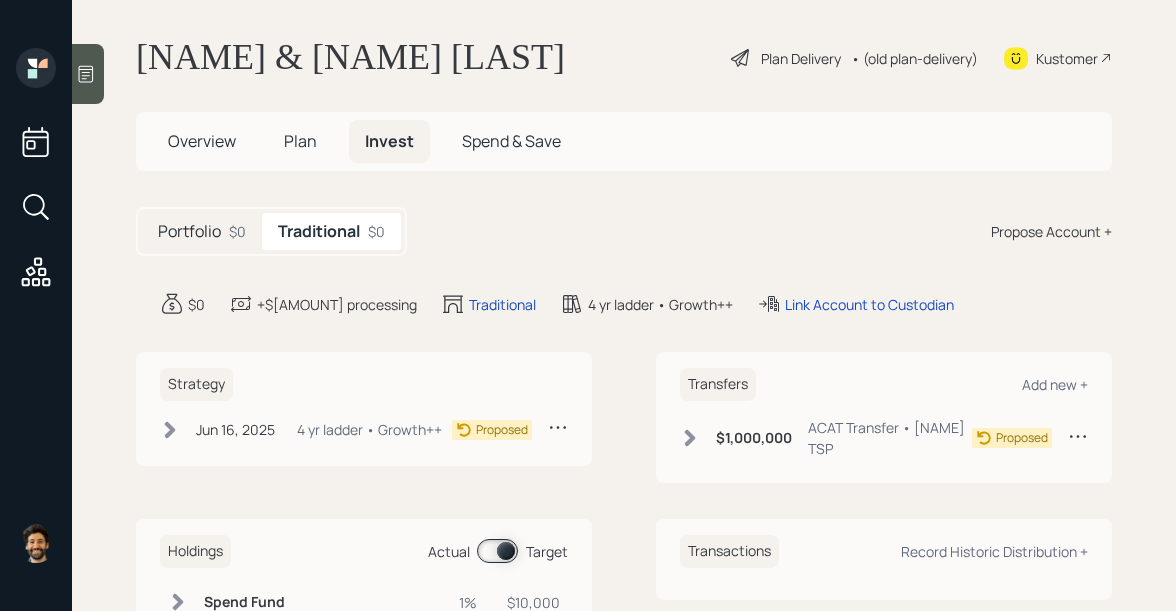 scroll, scrollTop: 0, scrollLeft: 0, axis: both 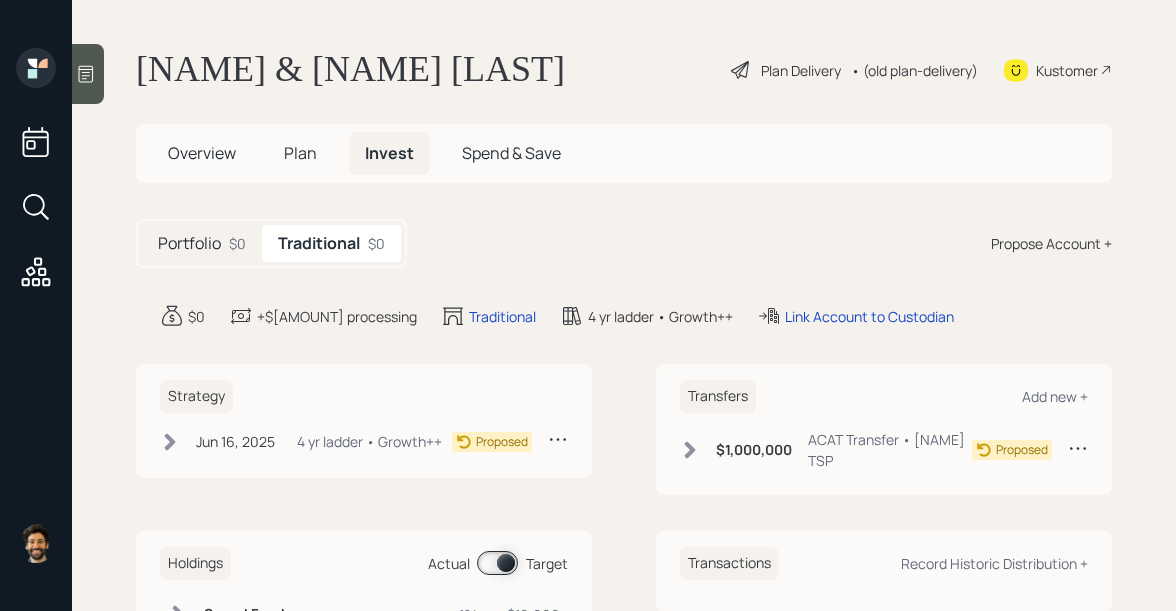 click on "Overview" at bounding box center [202, 153] 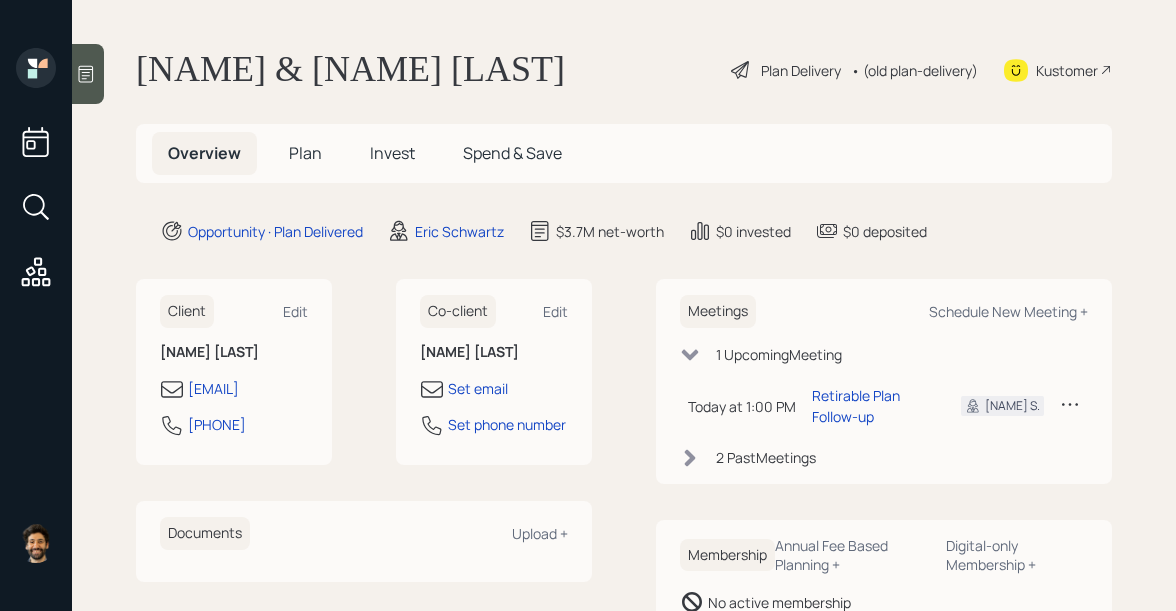 click on "• (old plan-delivery)" at bounding box center [914, 70] 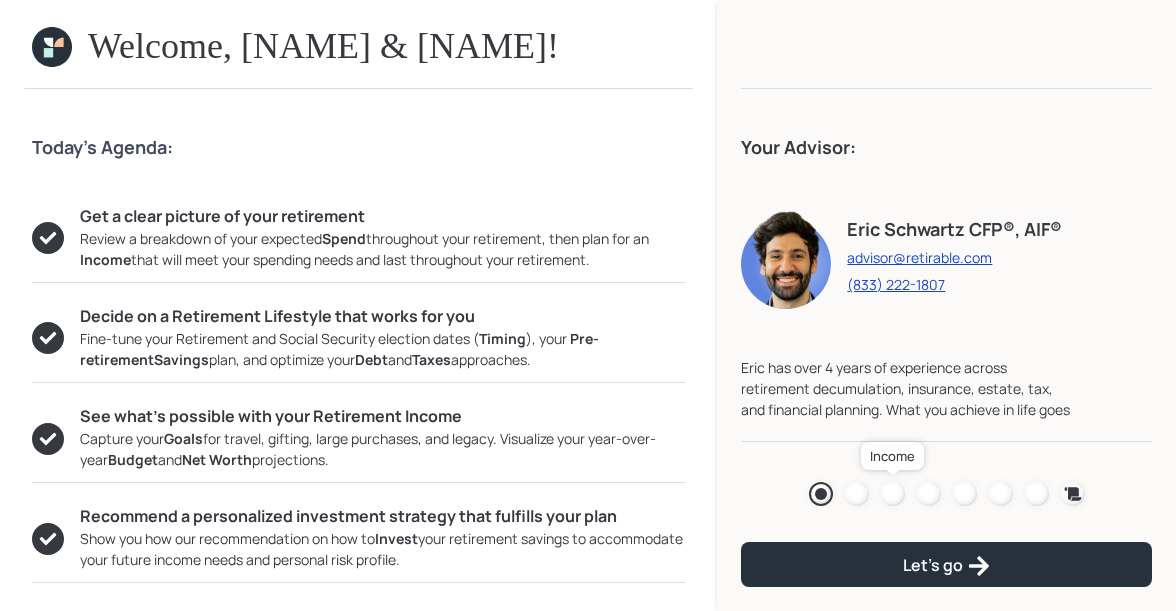 click at bounding box center [893, 494] 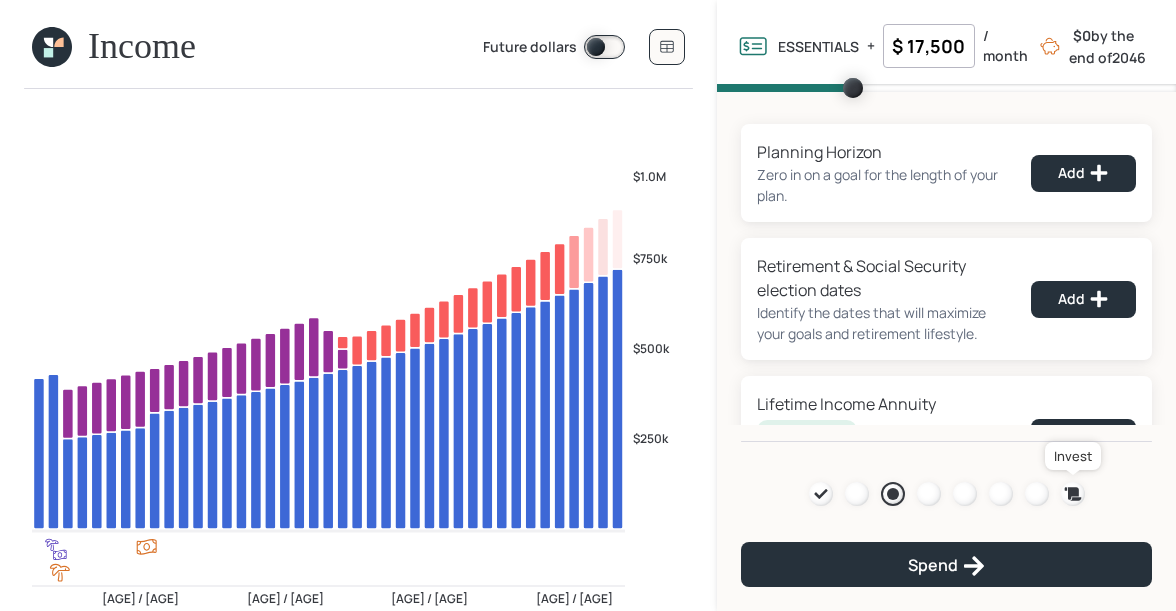 click at bounding box center [1072, 493] 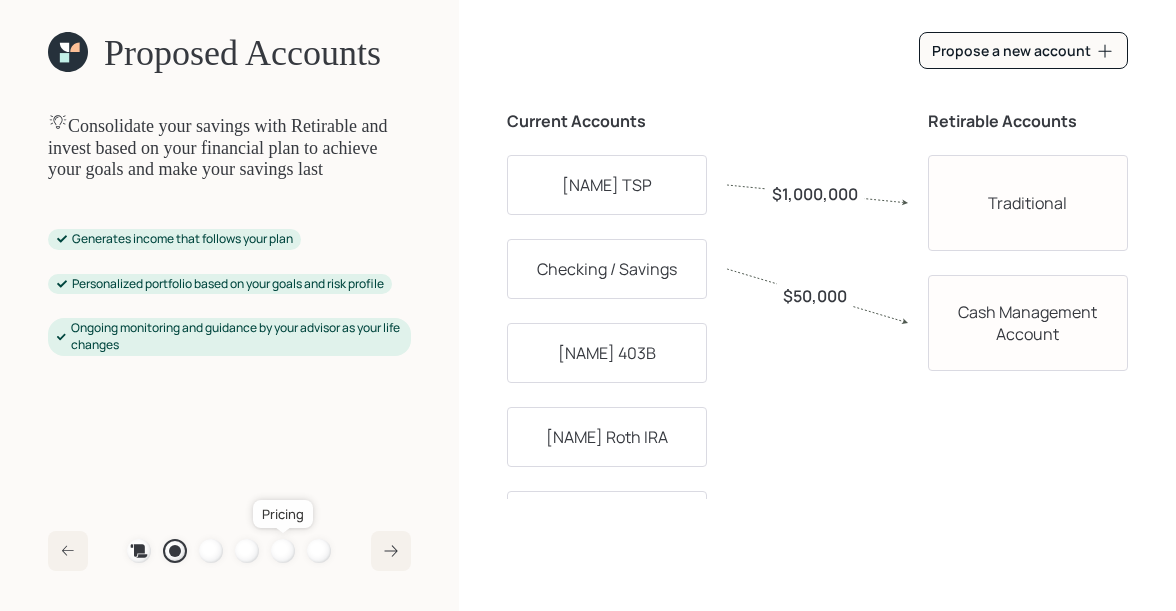 click at bounding box center (283, 551) 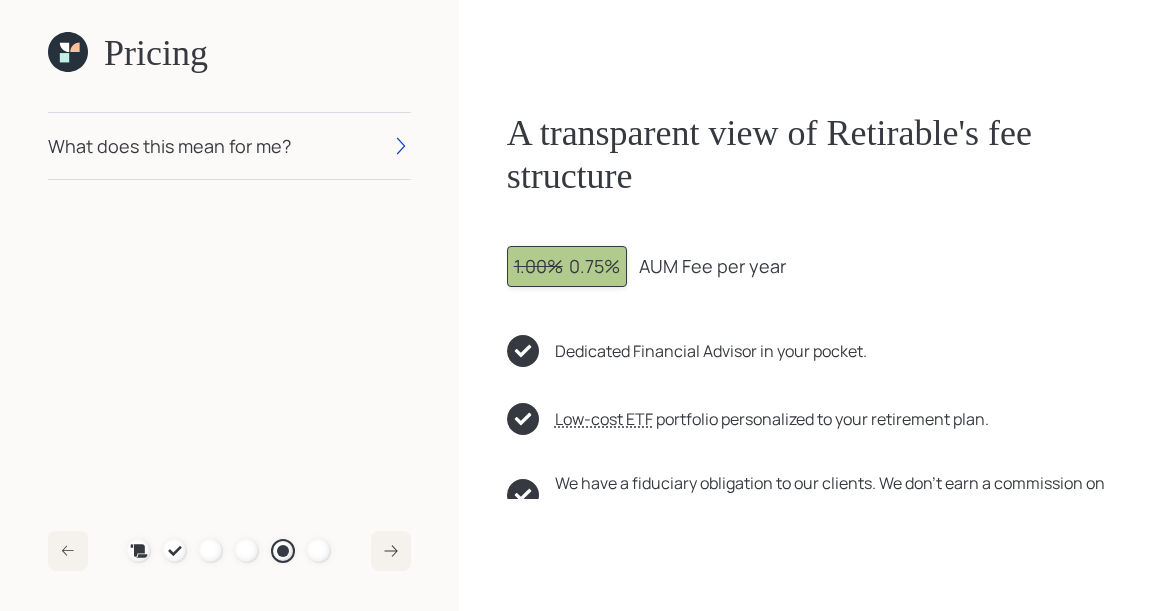 click on "What does this mean for me?" at bounding box center (169, 146) 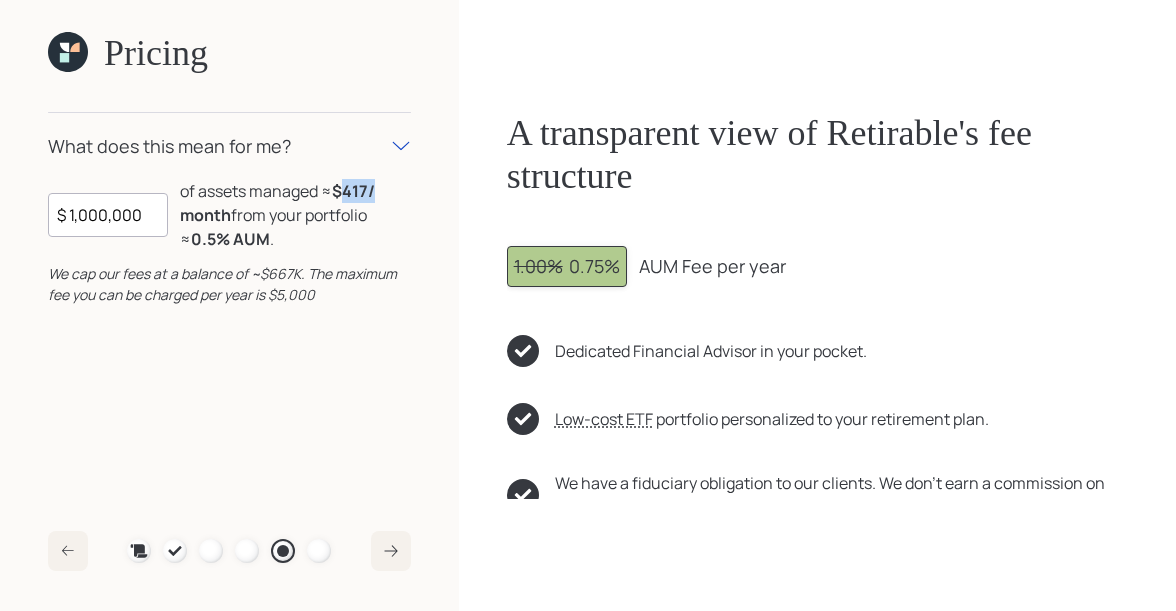 drag, startPoint x: 341, startPoint y: 189, endPoint x: 377, endPoint y: 190, distance: 36.013885 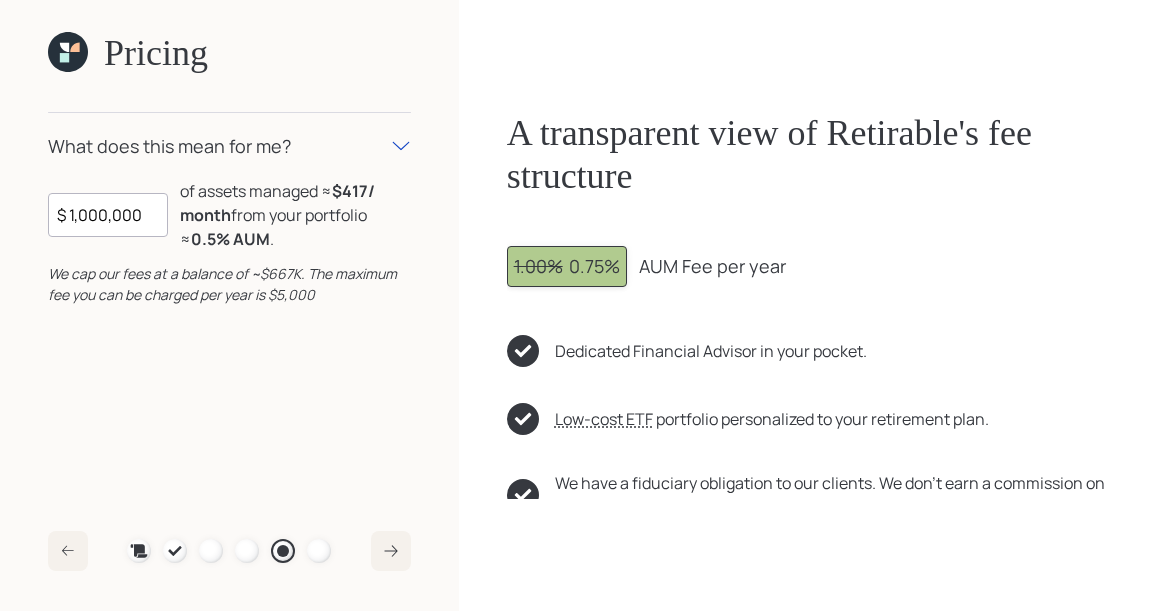 click at bounding box center (68, 52) 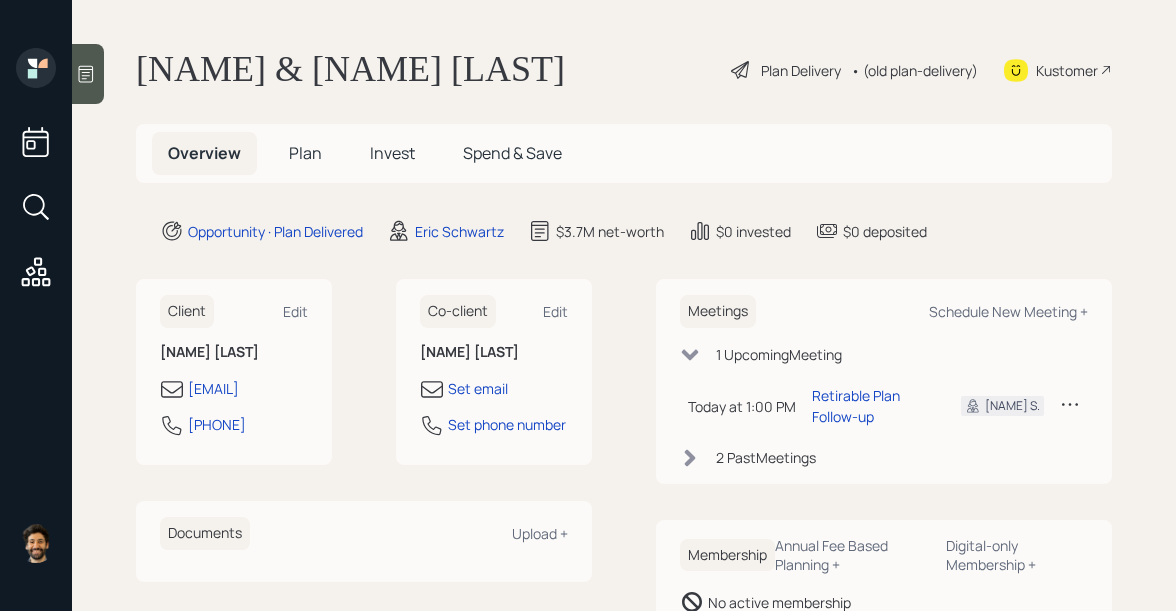 click on "Plan" at bounding box center [305, 153] 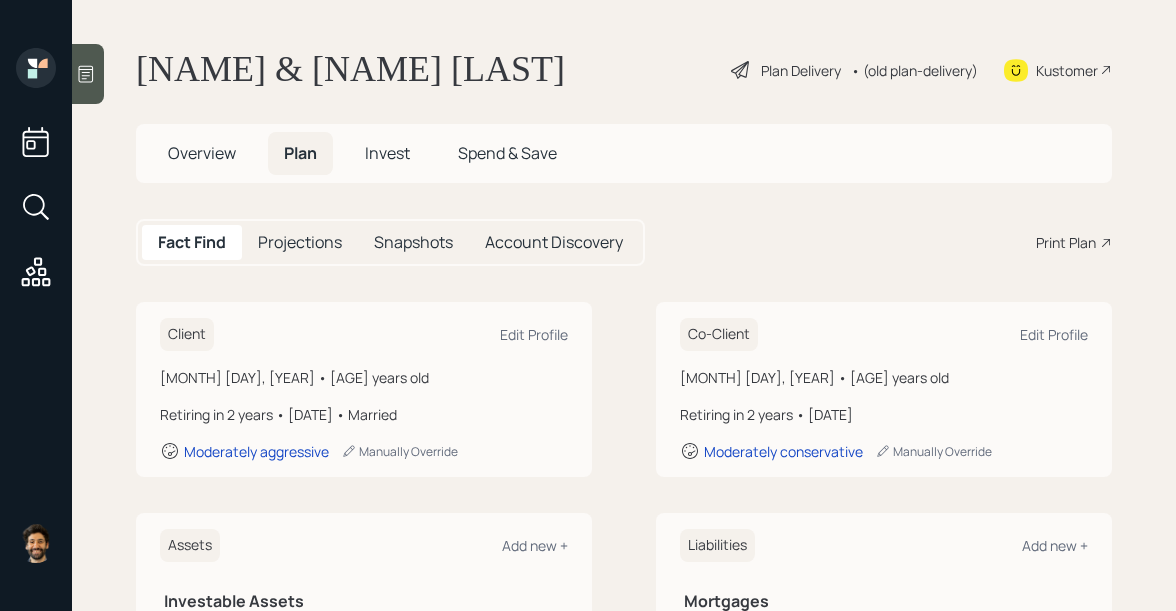 click on "• (old plan-delivery)" at bounding box center [914, 70] 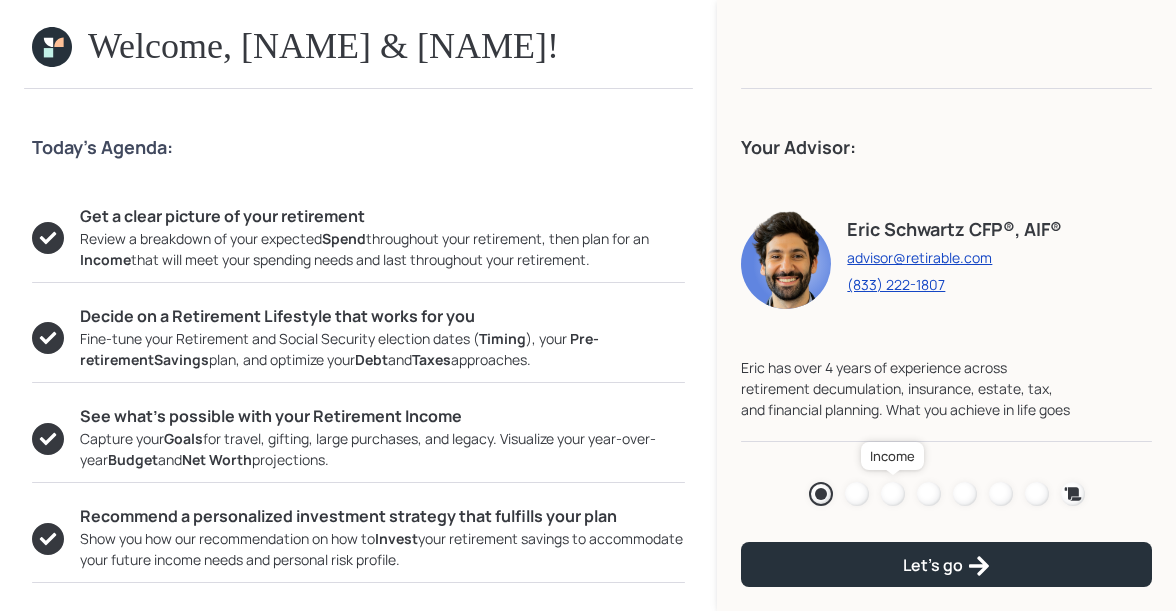 click at bounding box center [893, 494] 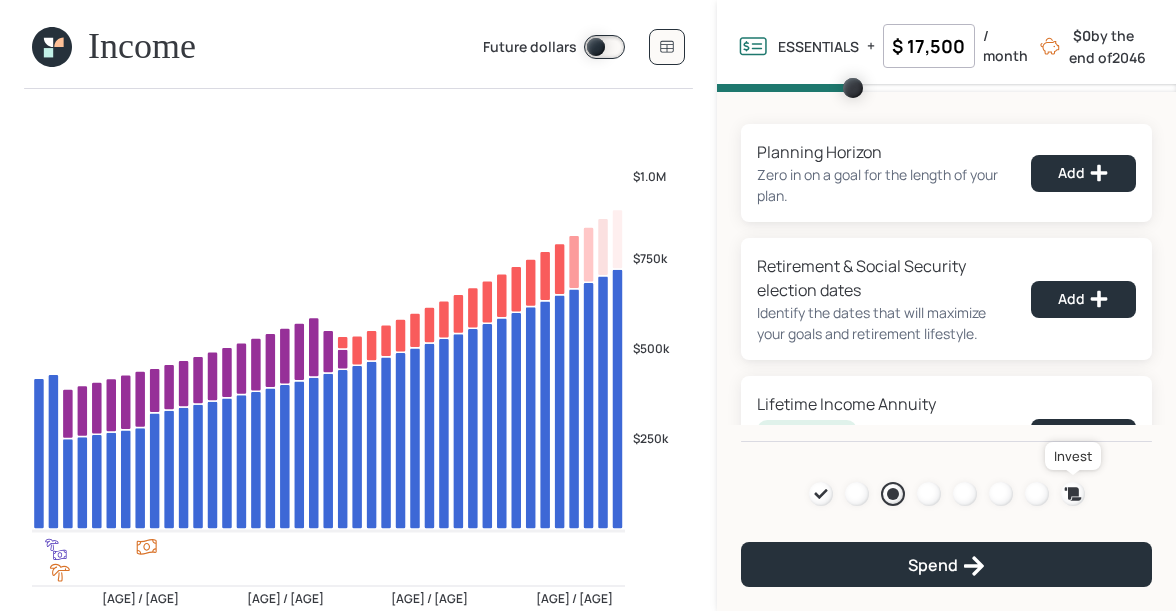 click at bounding box center (1072, 493) 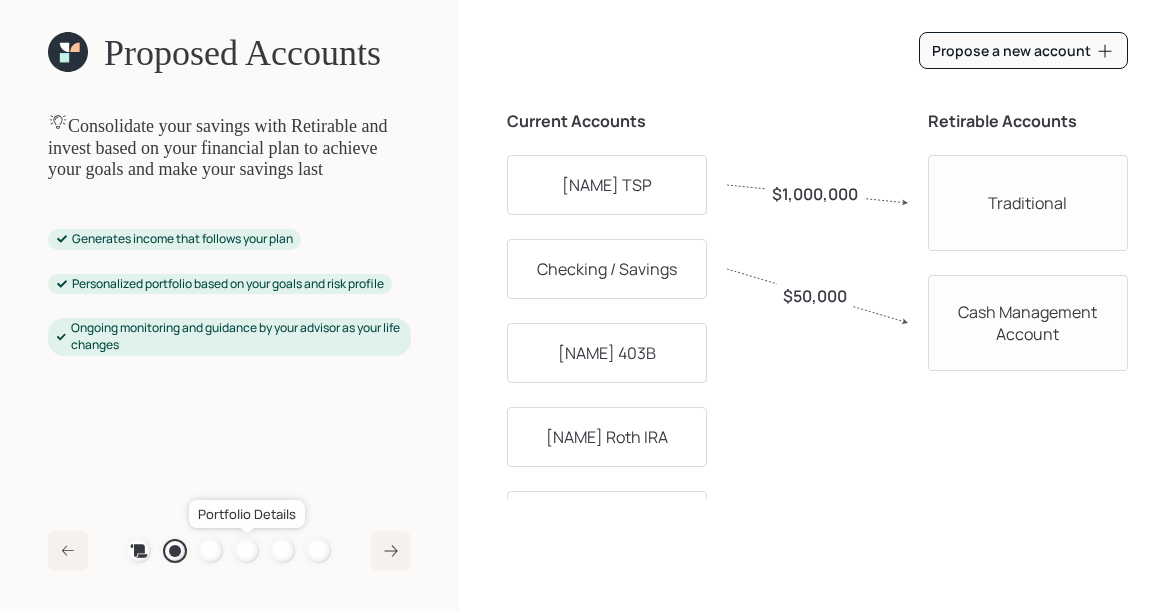 click at bounding box center (247, 551) 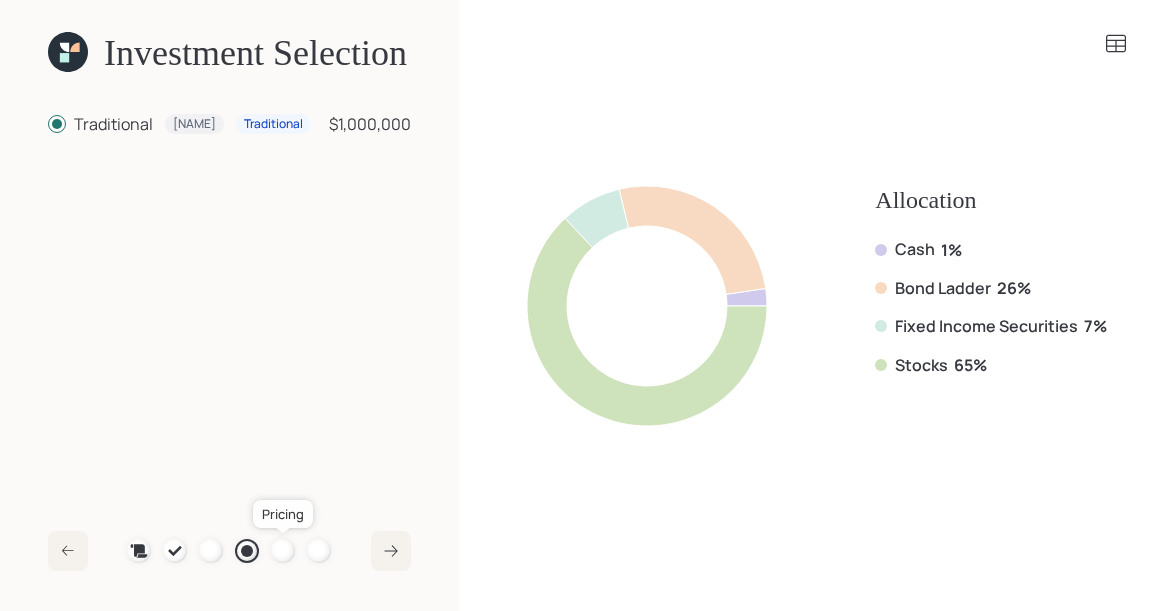 click at bounding box center (283, 551) 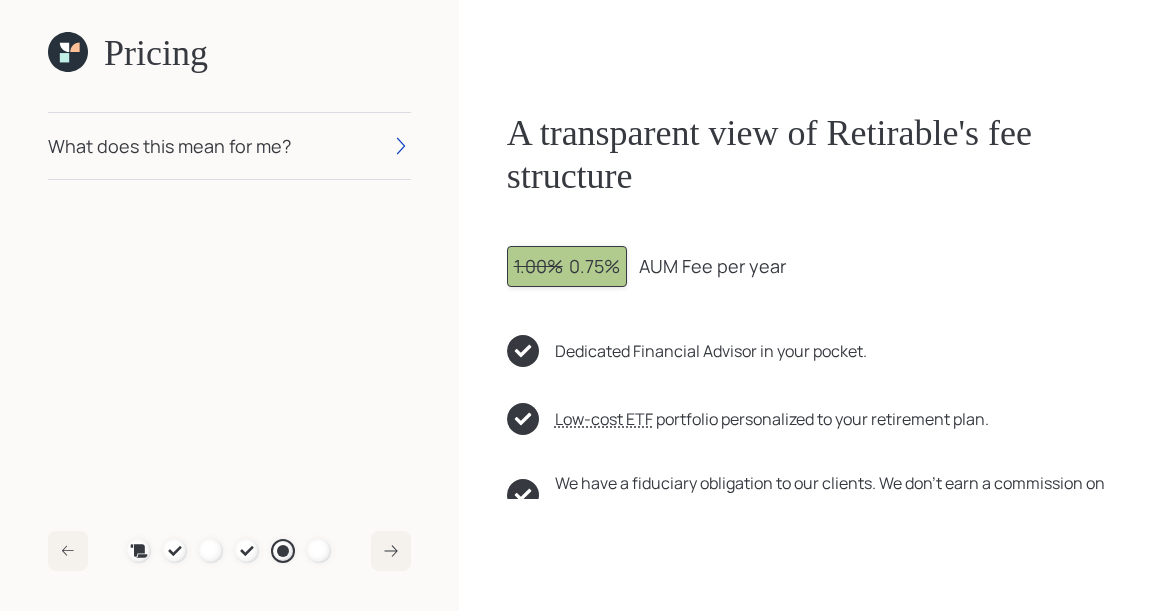click on "What does this mean for me?" at bounding box center (169, 146) 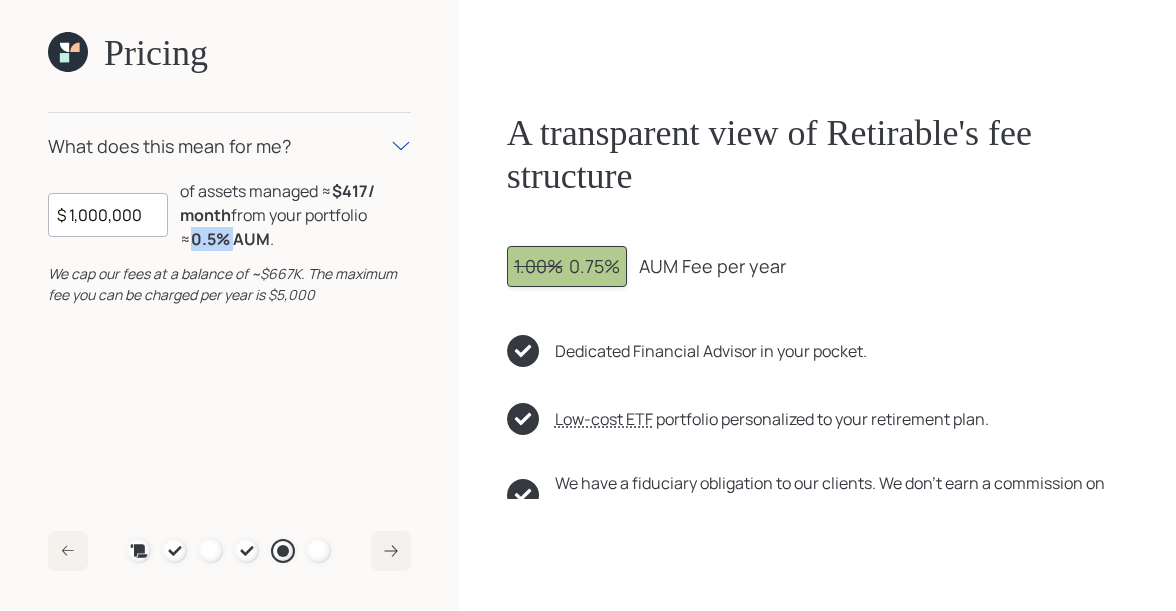 drag, startPoint x: 220, startPoint y: 237, endPoint x: 181, endPoint y: 237, distance: 39 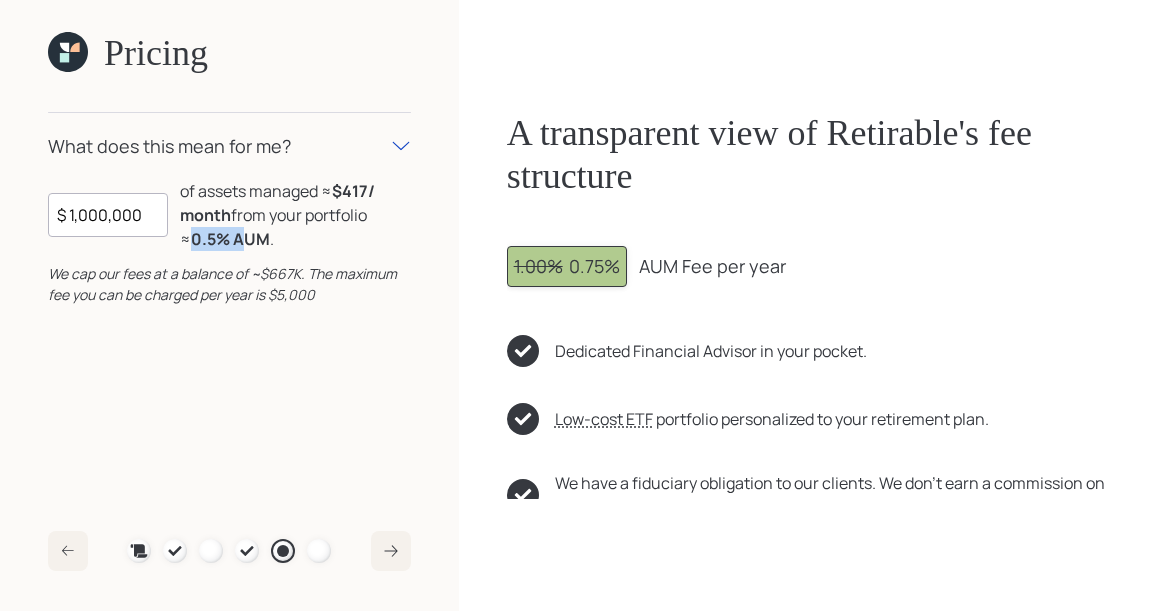 drag, startPoint x: 184, startPoint y: 231, endPoint x: 228, endPoint y: 237, distance: 44.407207 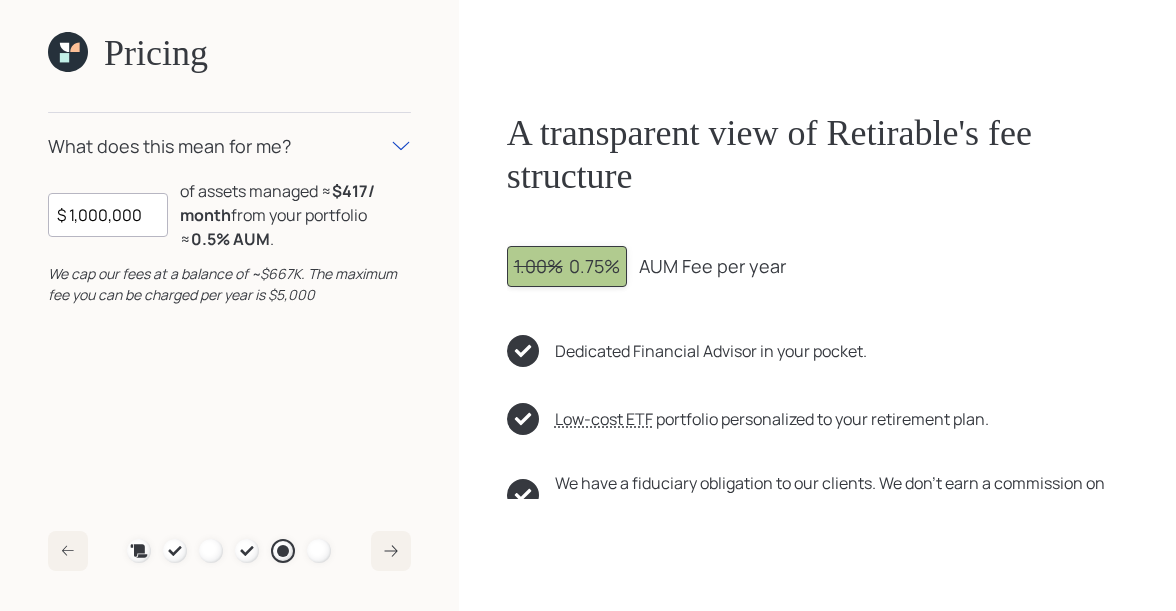 click at bounding box center (68, 52) 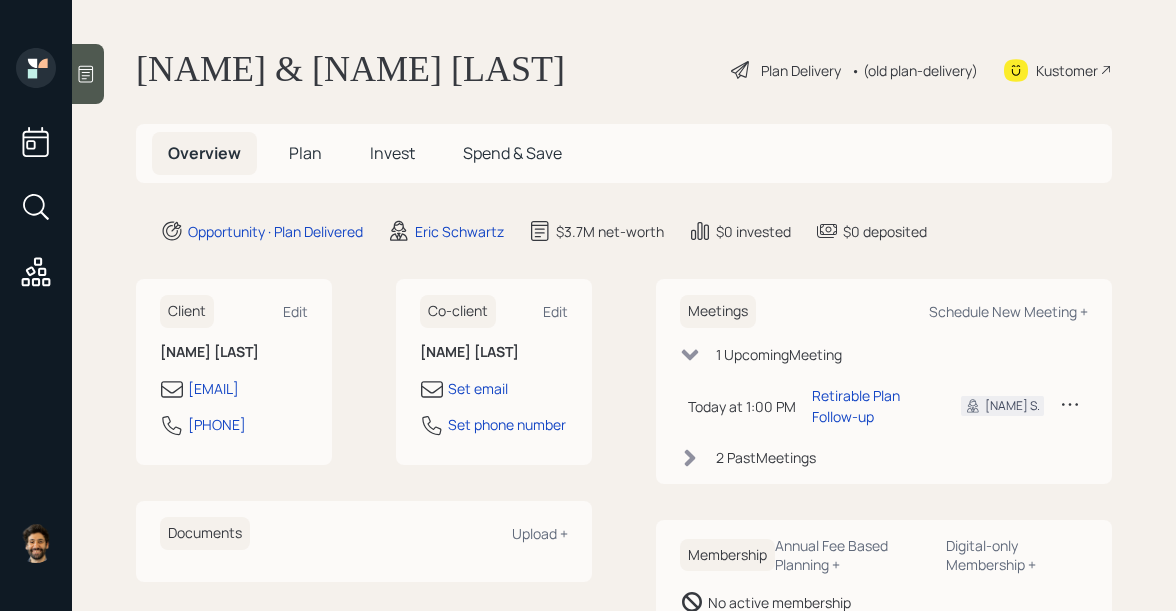 click on "• (old plan-delivery)" at bounding box center [914, 70] 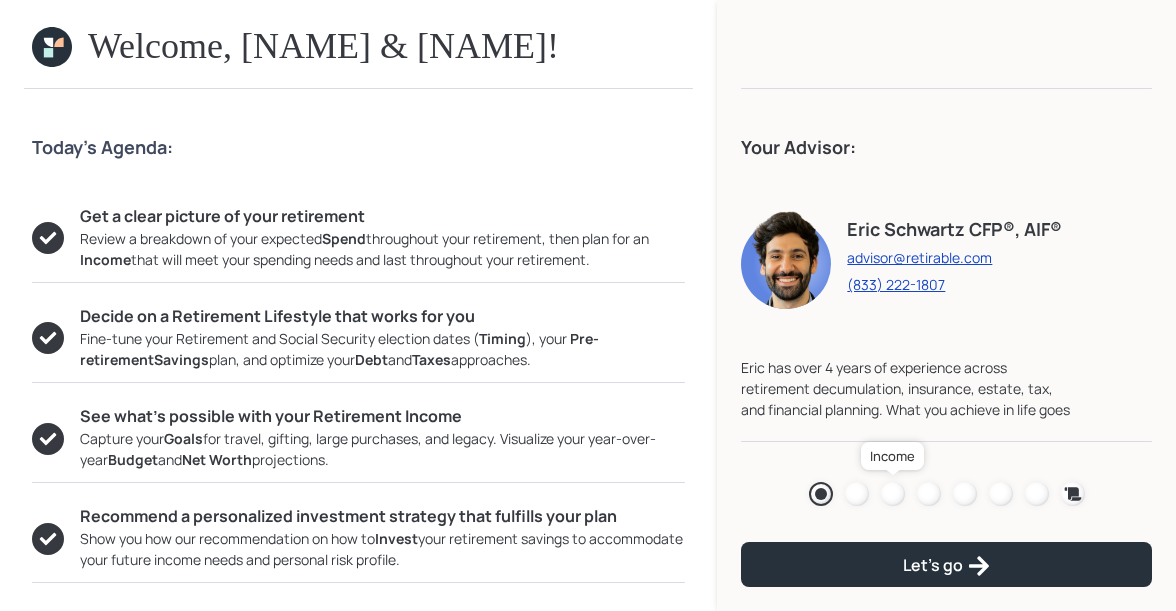 click at bounding box center (893, 494) 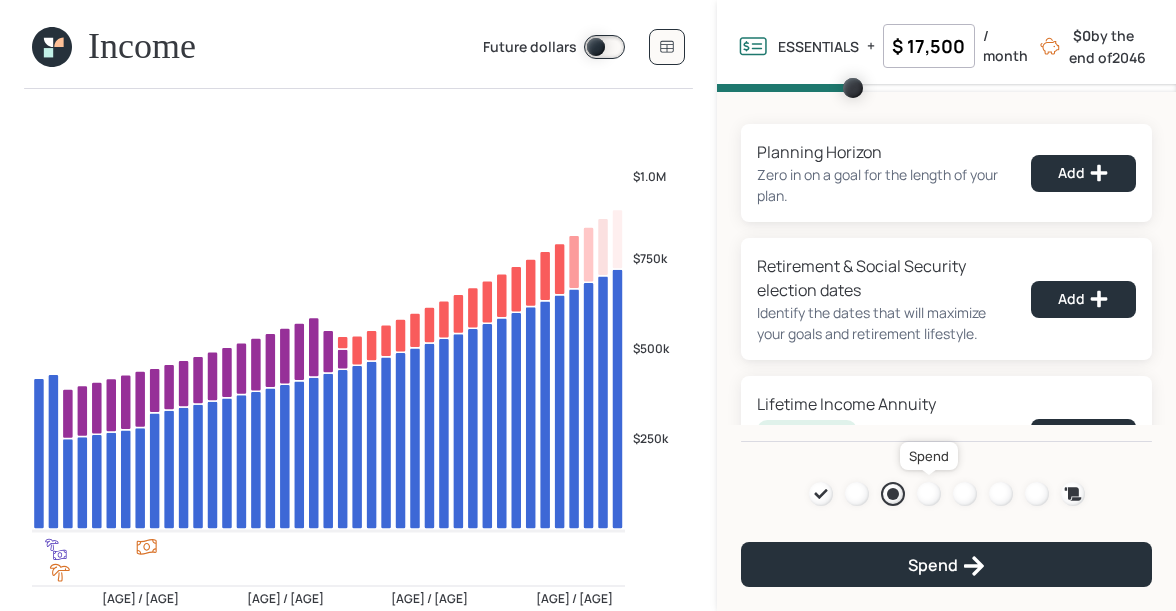 click at bounding box center (929, 494) 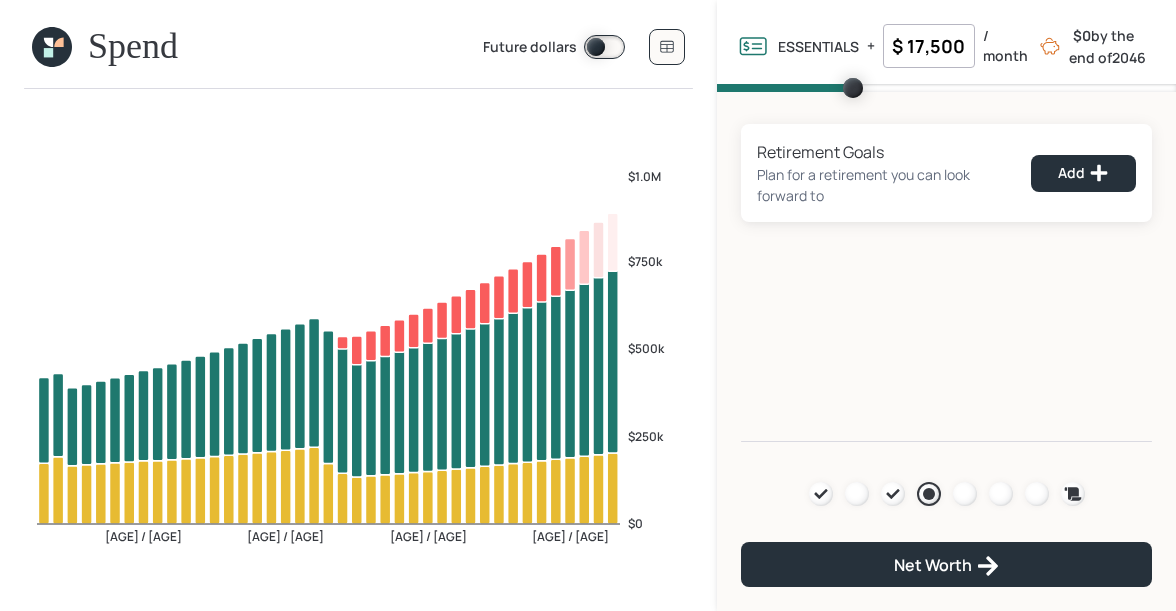 click on "Agenda Review Income Spend Net-worth Budget Taxes Invest" at bounding box center [947, 494] 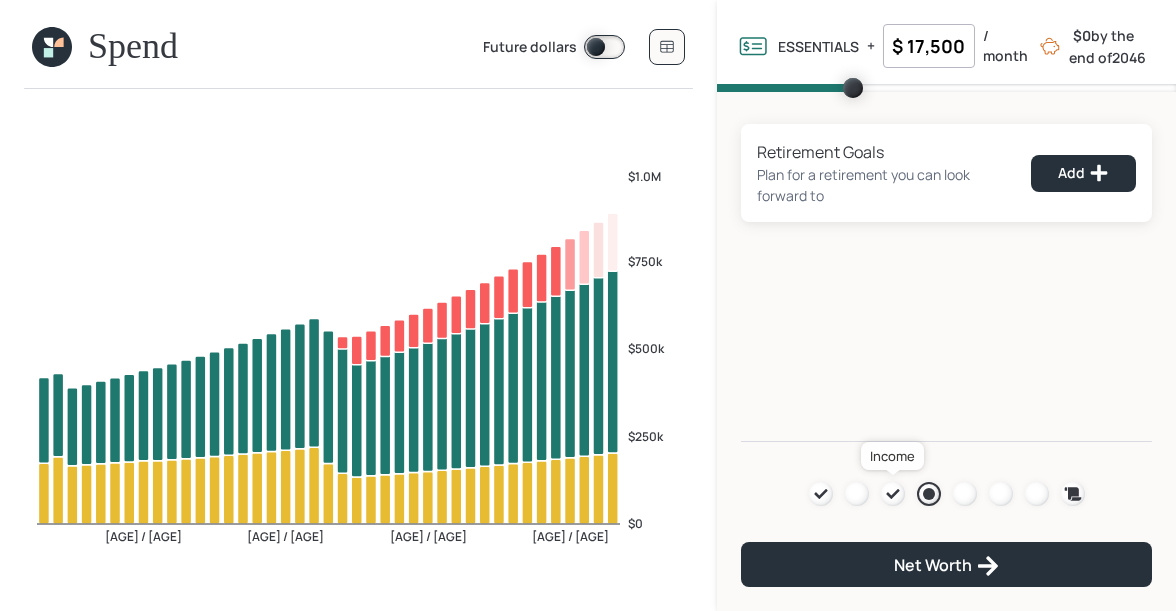 click at bounding box center [893, 494] 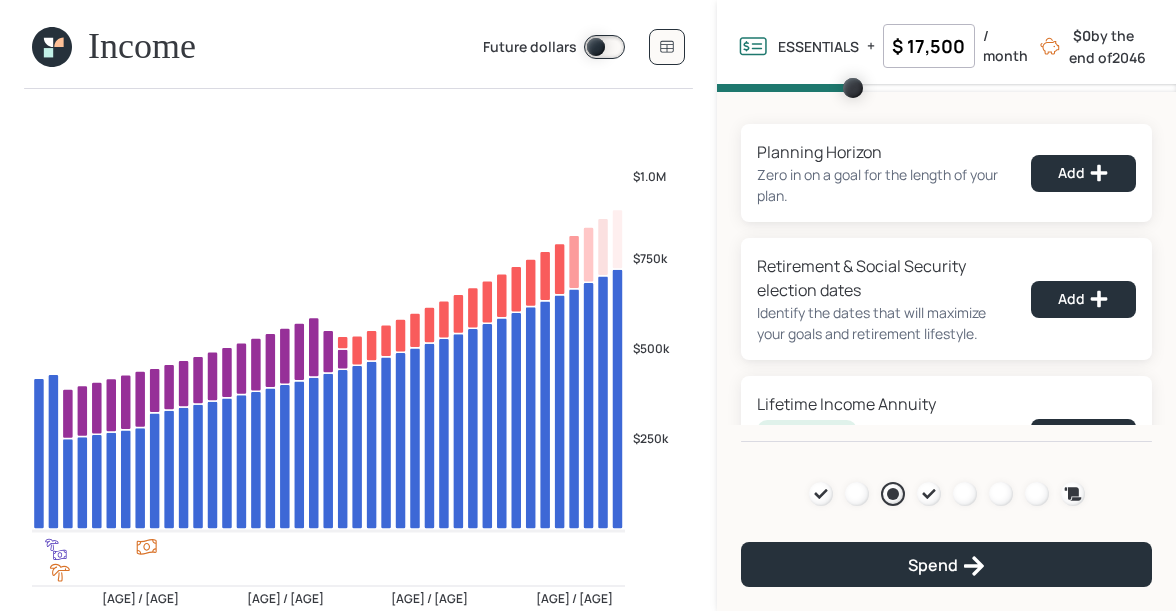 click at bounding box center (52, 47) 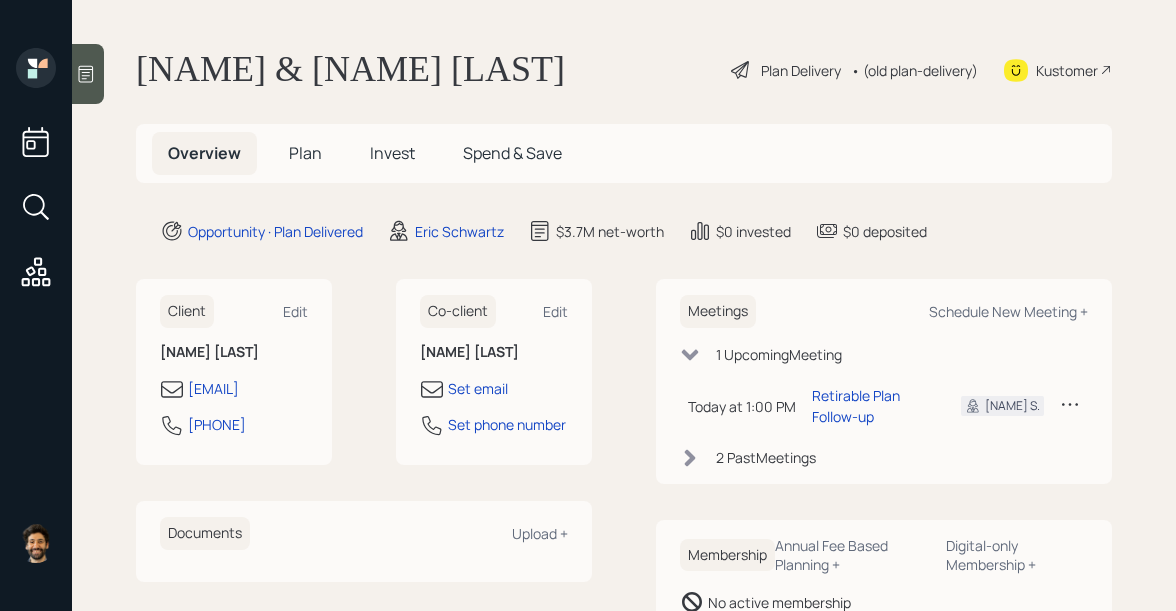 click on "Plan" at bounding box center (305, 153) 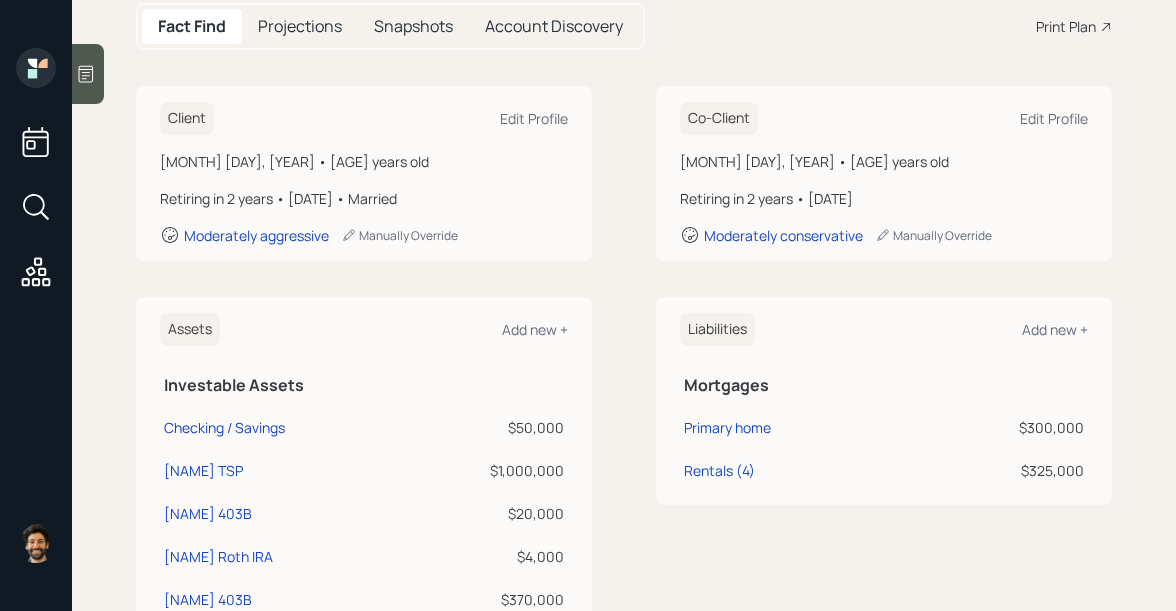 scroll, scrollTop: 0, scrollLeft: 0, axis: both 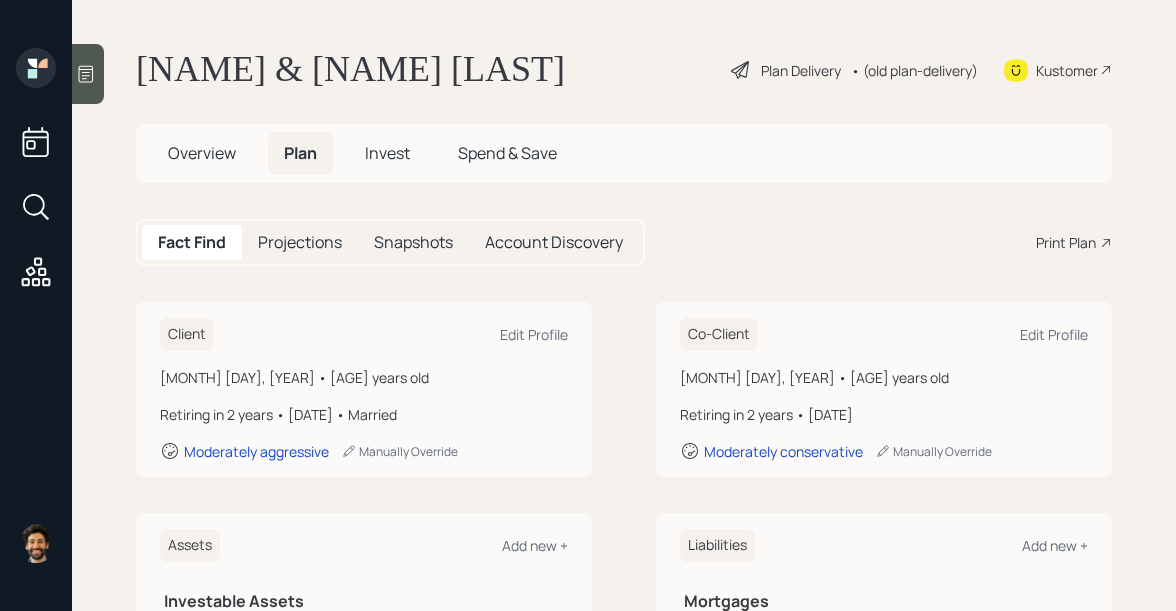 click on "• (old plan-delivery)" at bounding box center [914, 70] 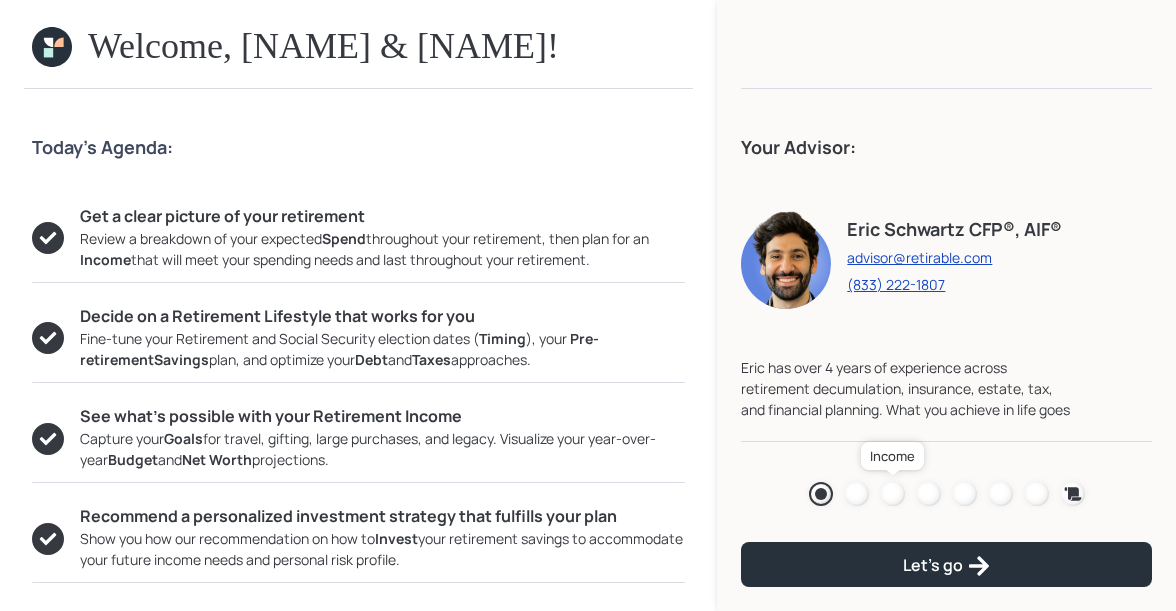 click at bounding box center [893, 494] 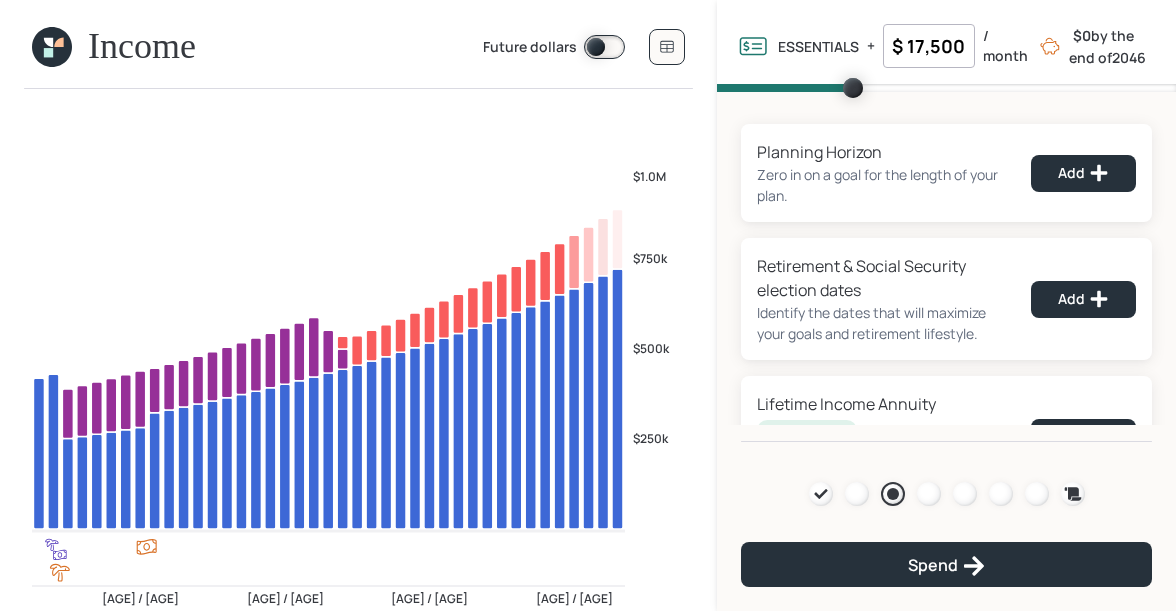 click on "$ 17,500" at bounding box center [929, 46] 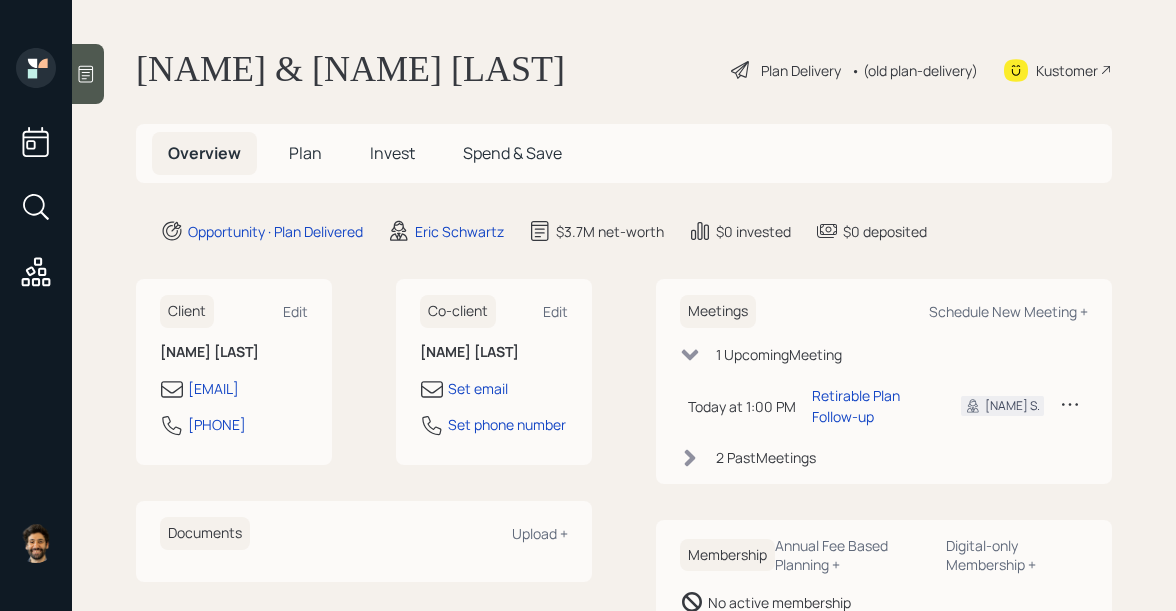 click on "Plan" at bounding box center (305, 153) 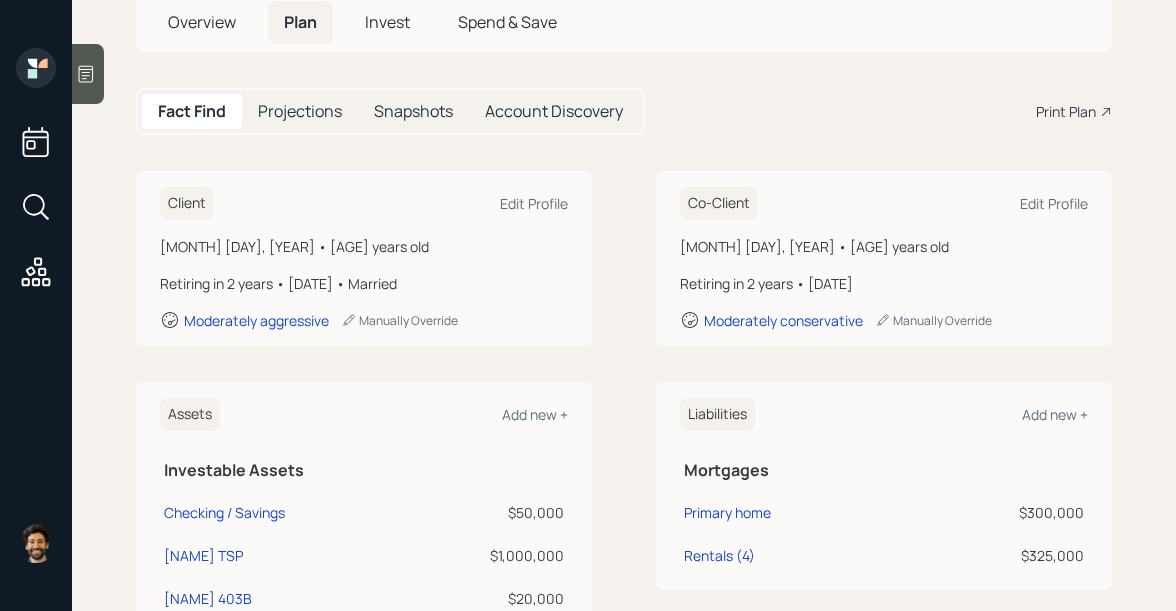 scroll, scrollTop: 0, scrollLeft: 0, axis: both 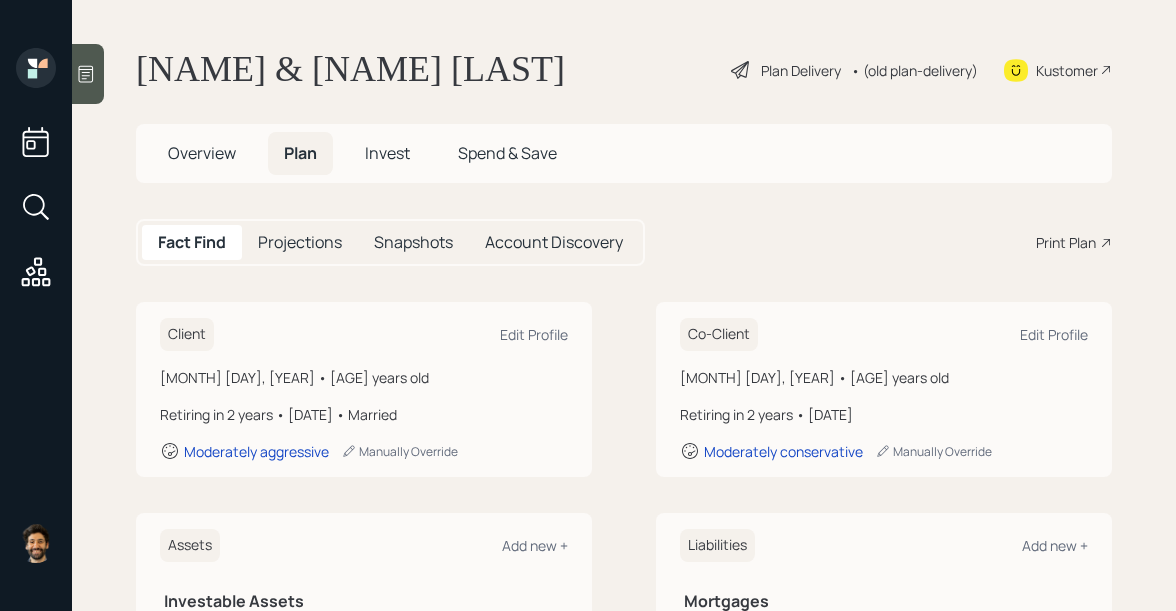 click on "• (old plan-delivery)" at bounding box center [914, 70] 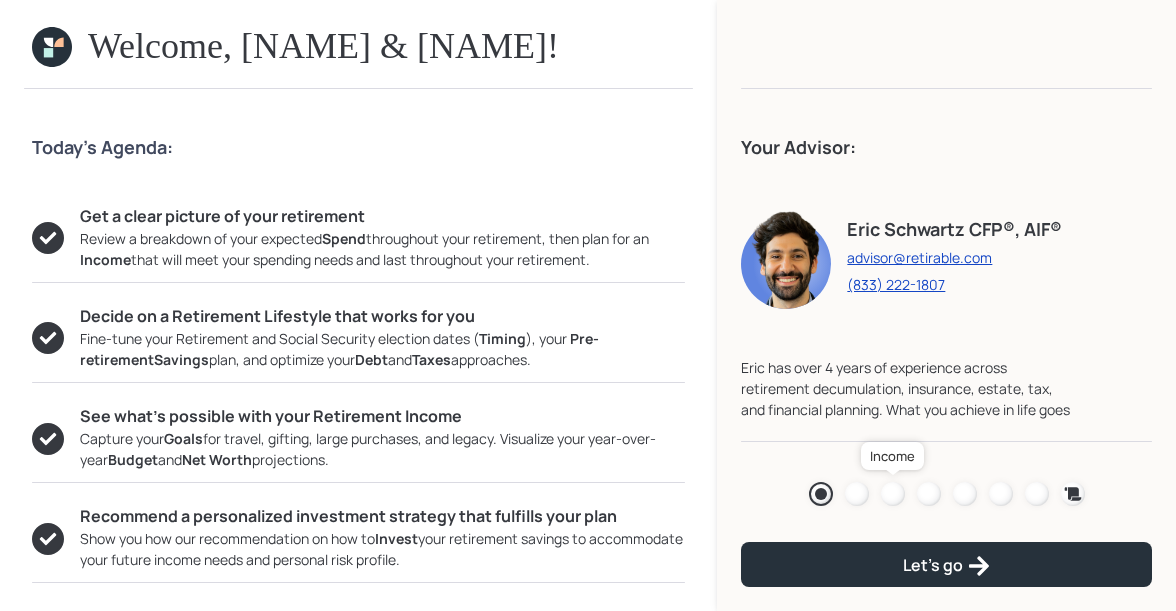 click at bounding box center (893, 494) 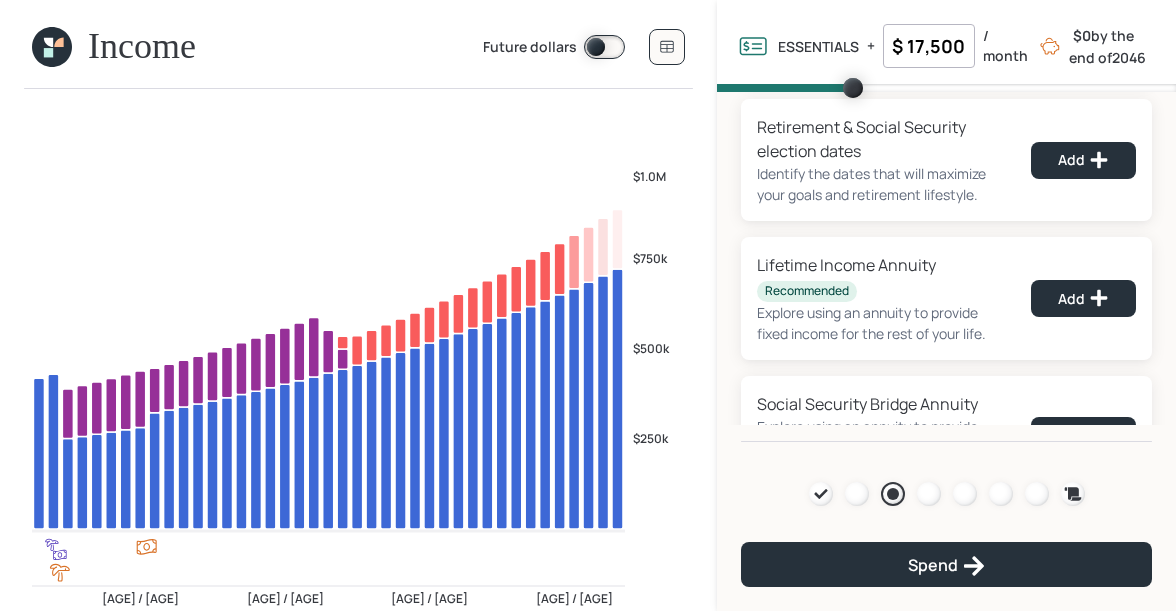 scroll, scrollTop: 0, scrollLeft: 0, axis: both 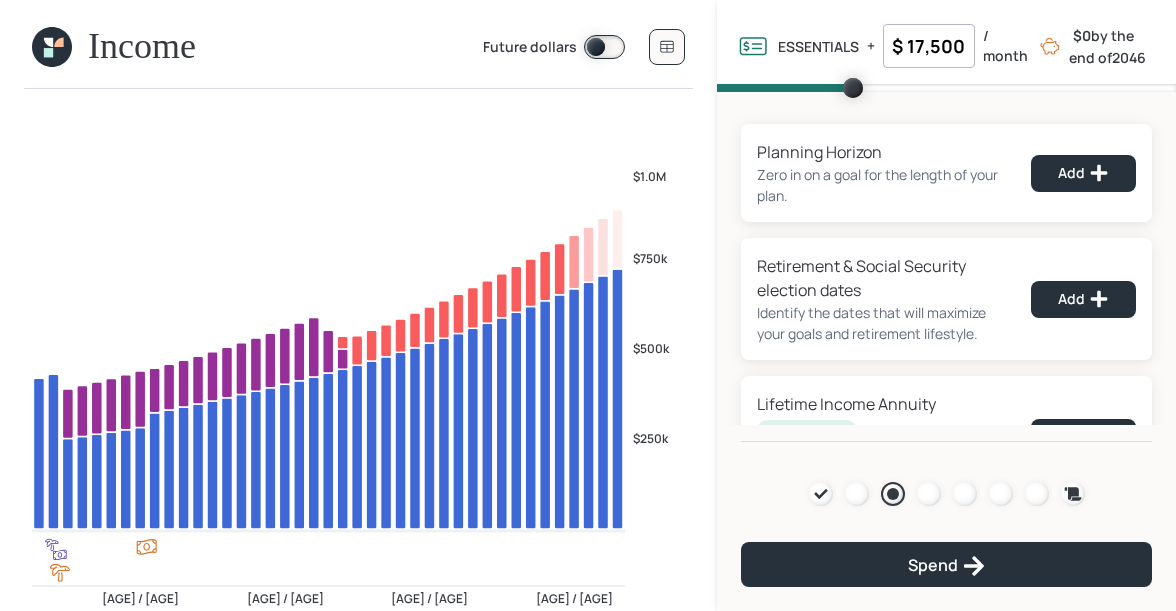 click at bounding box center (52, 47) 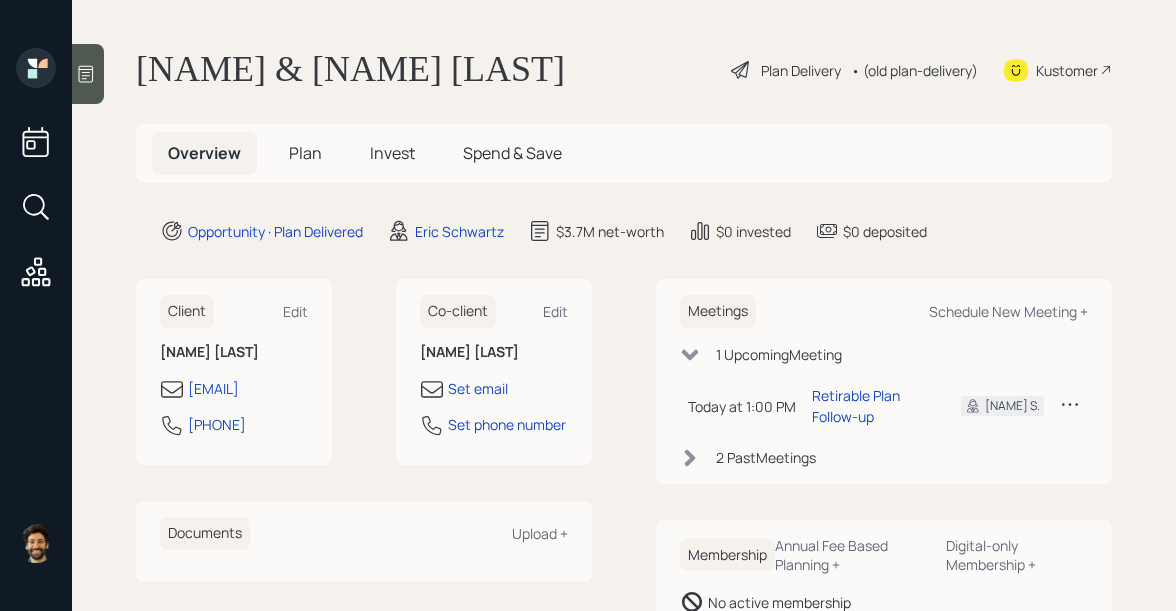 click on "Plan" at bounding box center (305, 153) 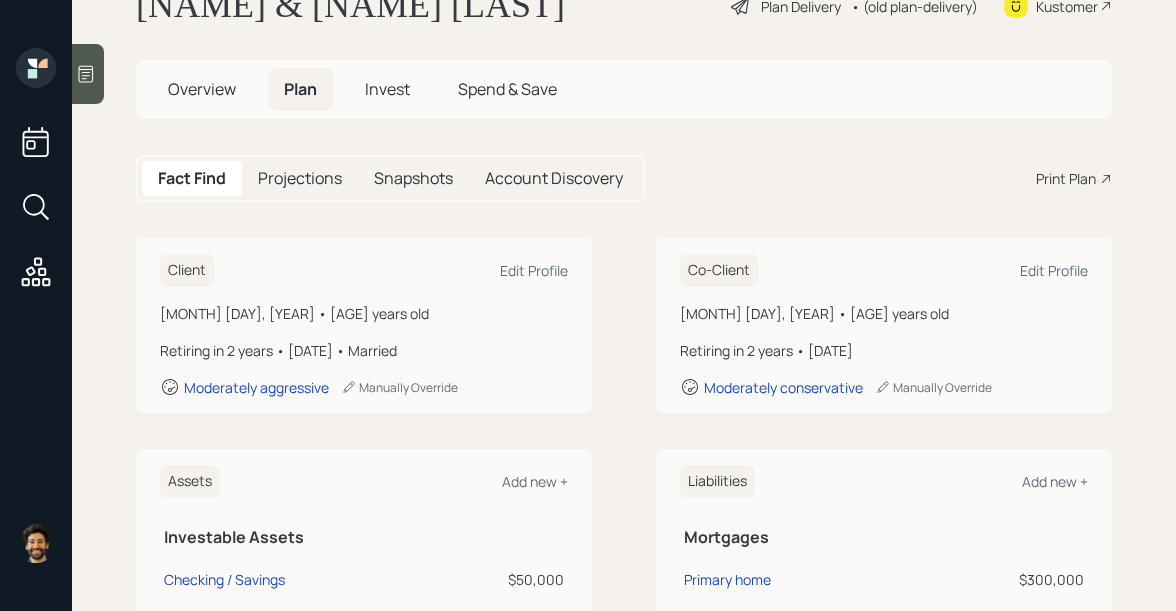 scroll, scrollTop: 0, scrollLeft: 0, axis: both 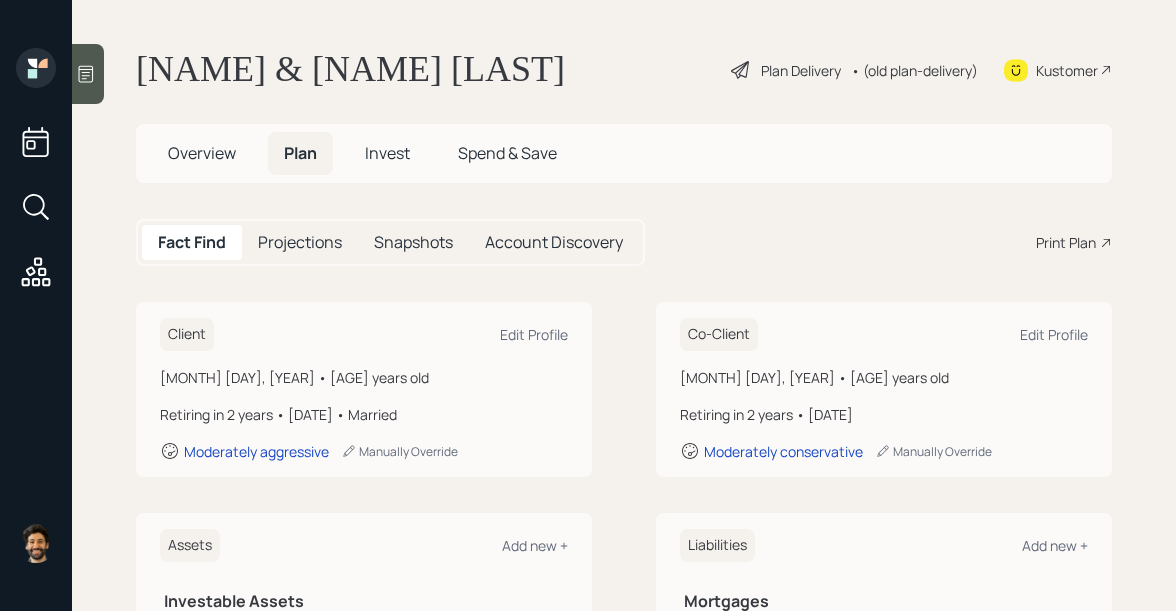 click on "• (old plan-delivery)" at bounding box center (914, 70) 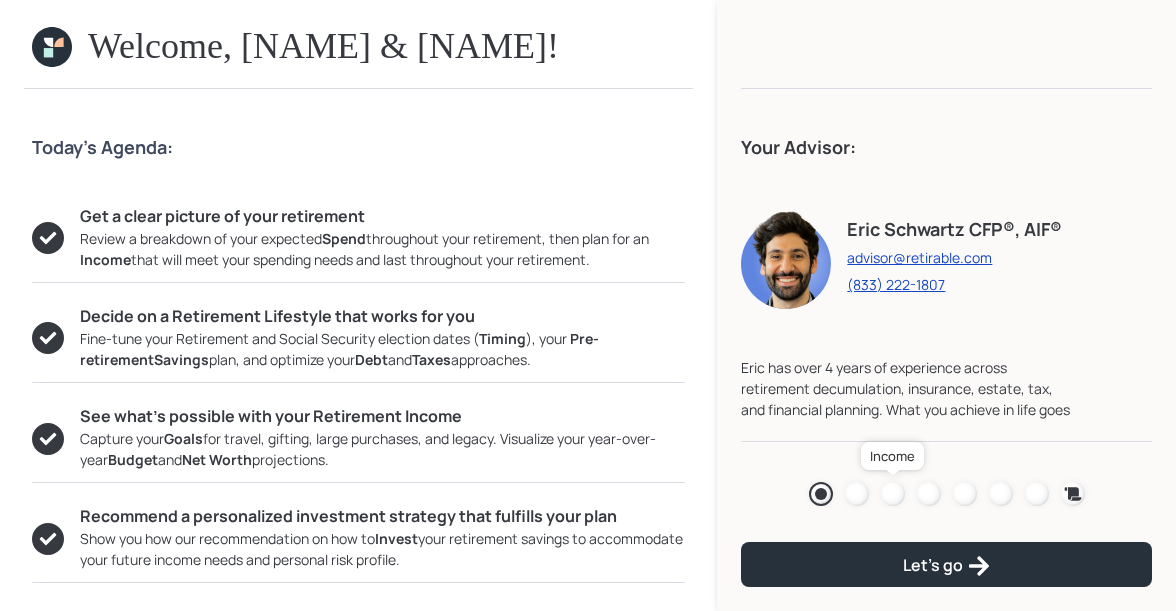 click at bounding box center [893, 494] 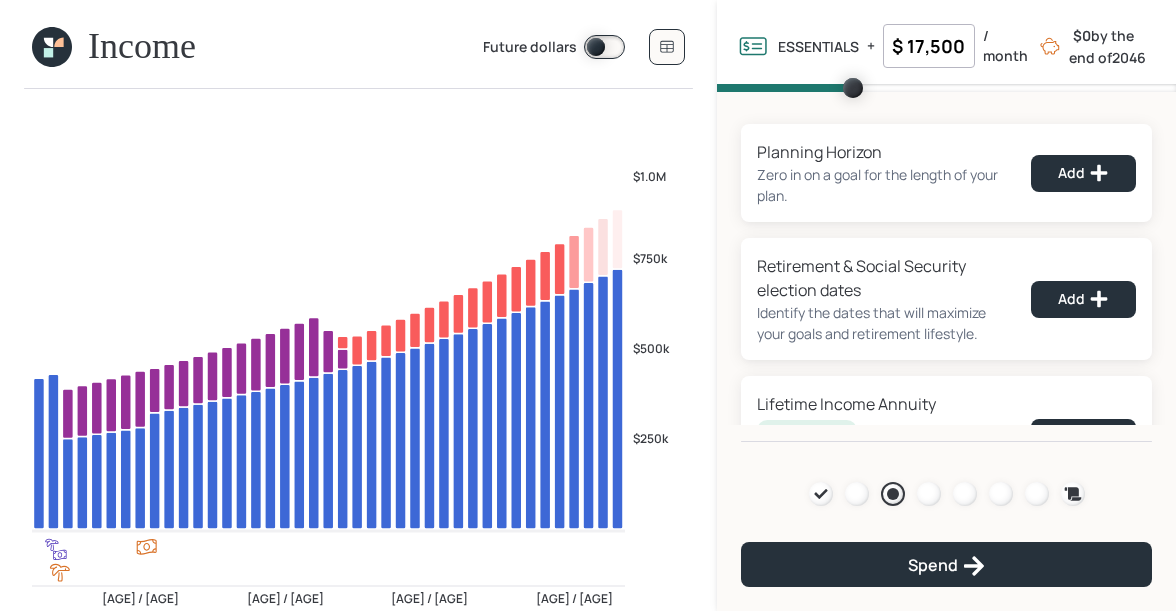click at bounding box center [58, 42] 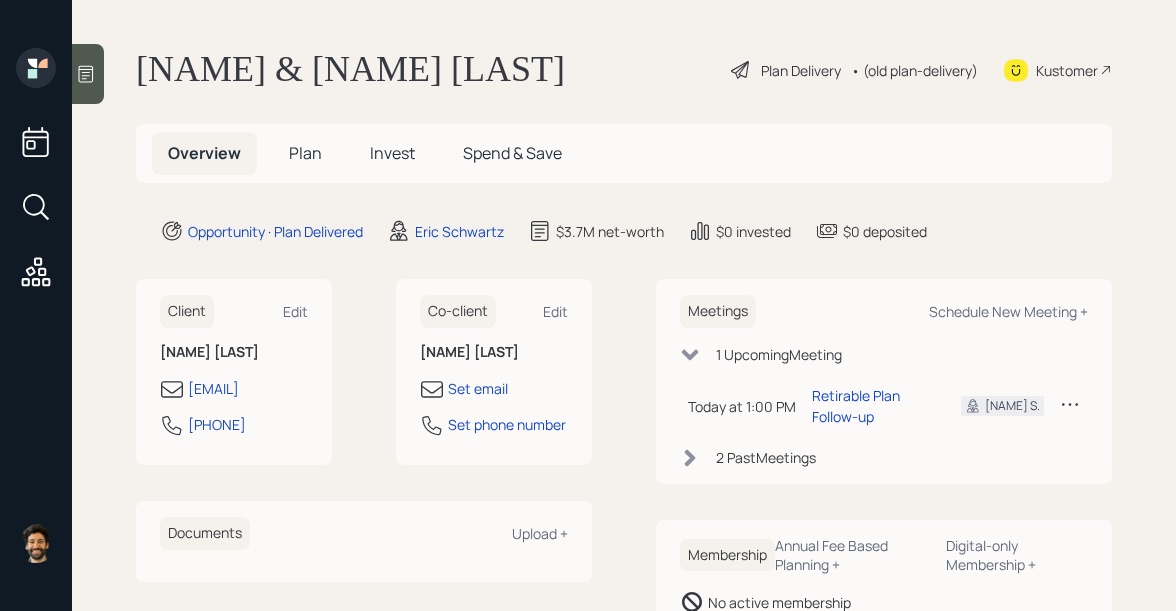 click on "Plan" at bounding box center [305, 153] 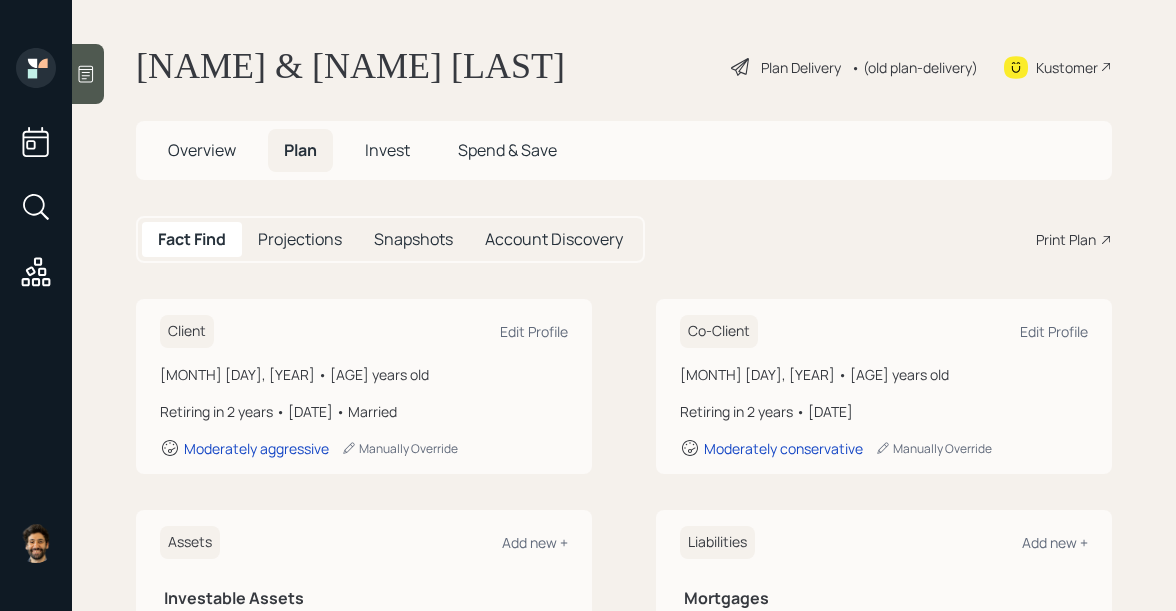 scroll, scrollTop: 0, scrollLeft: 0, axis: both 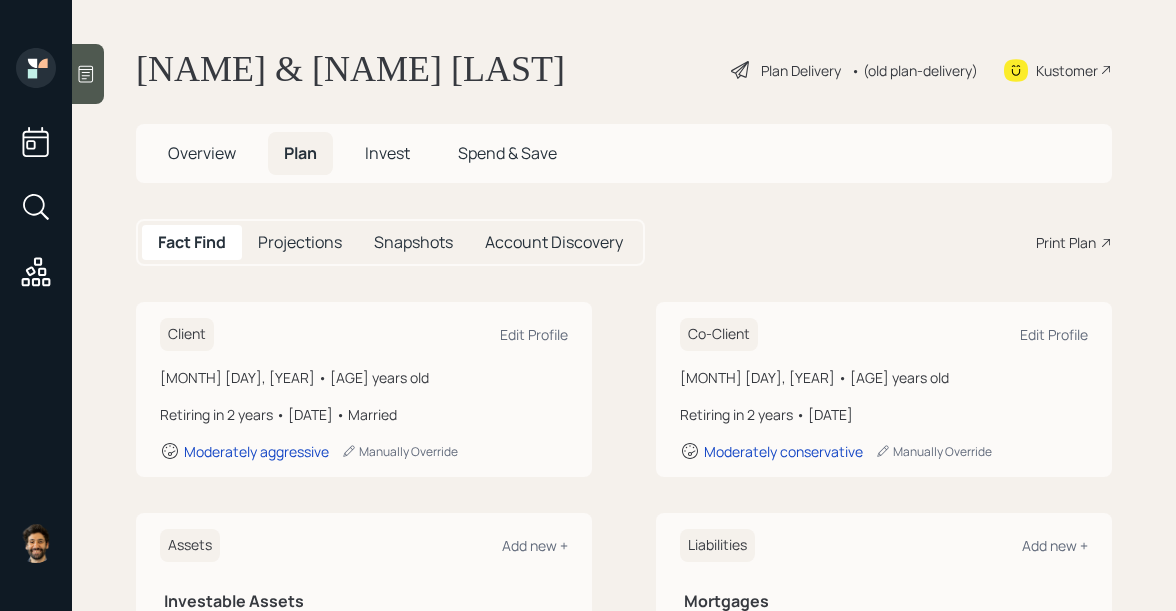 click on "Fact Find" at bounding box center [192, 242] 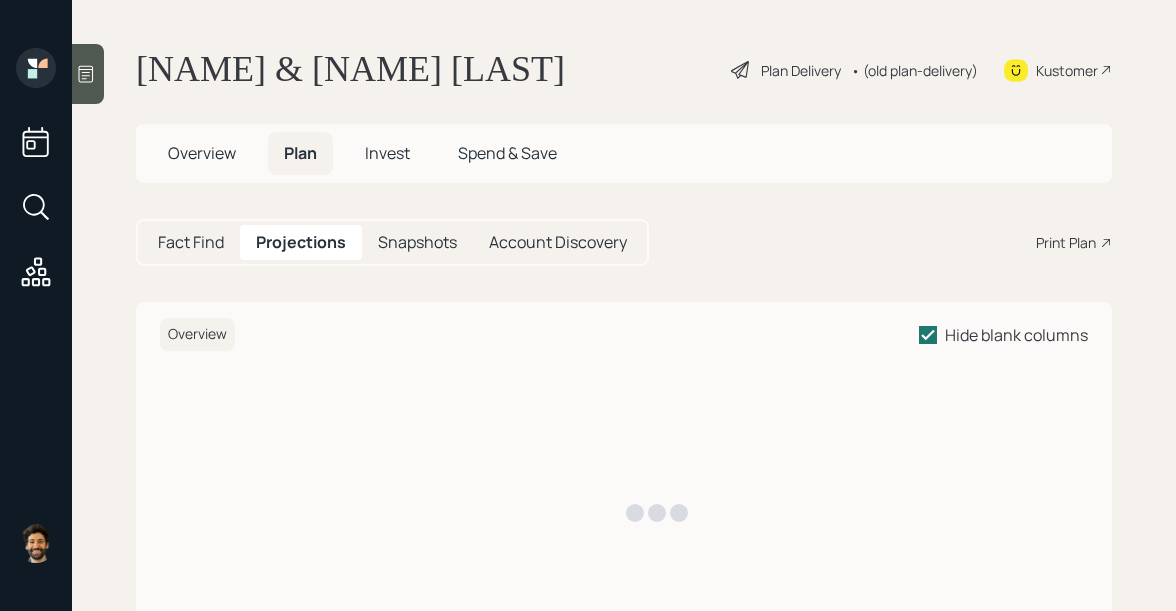 click on "Fact Find" at bounding box center (191, 242) 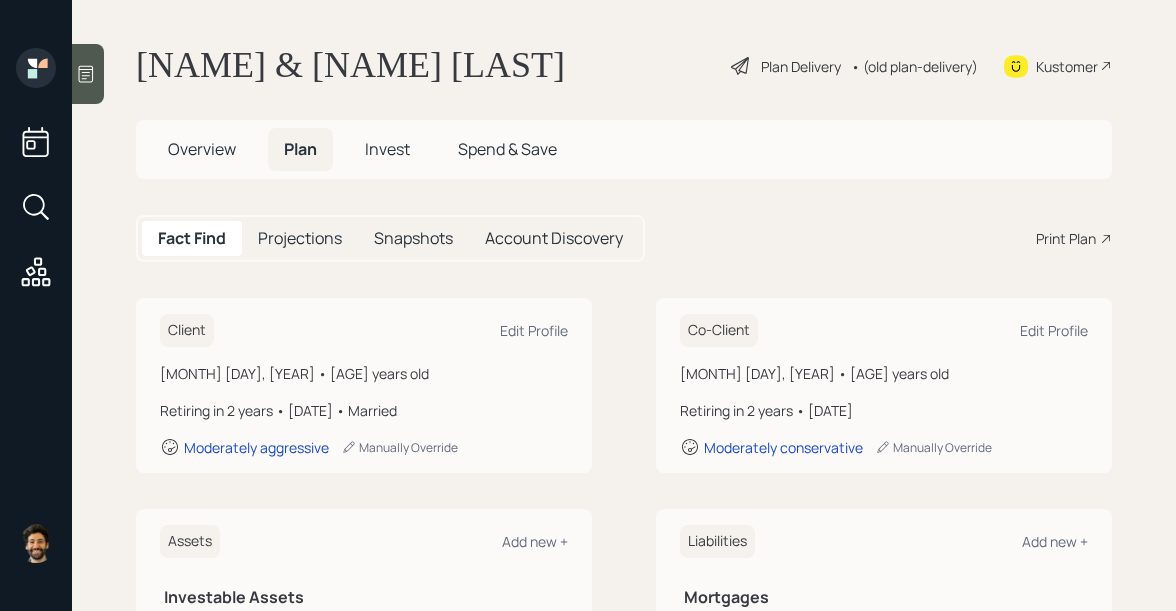 scroll, scrollTop: 0, scrollLeft: 0, axis: both 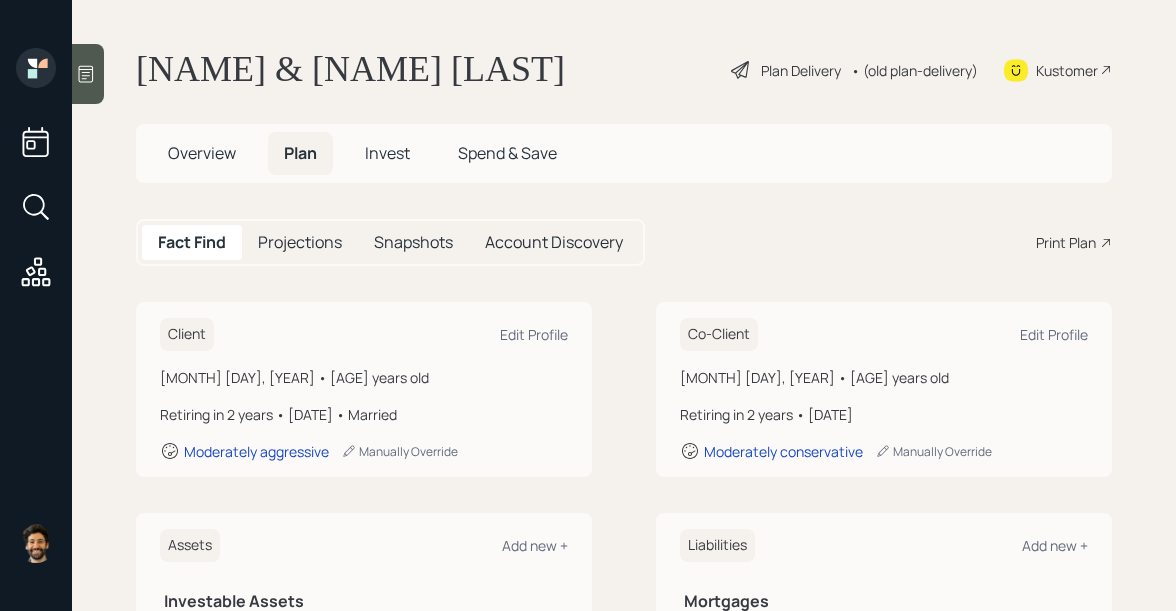 click on "Overview" at bounding box center [202, 153] 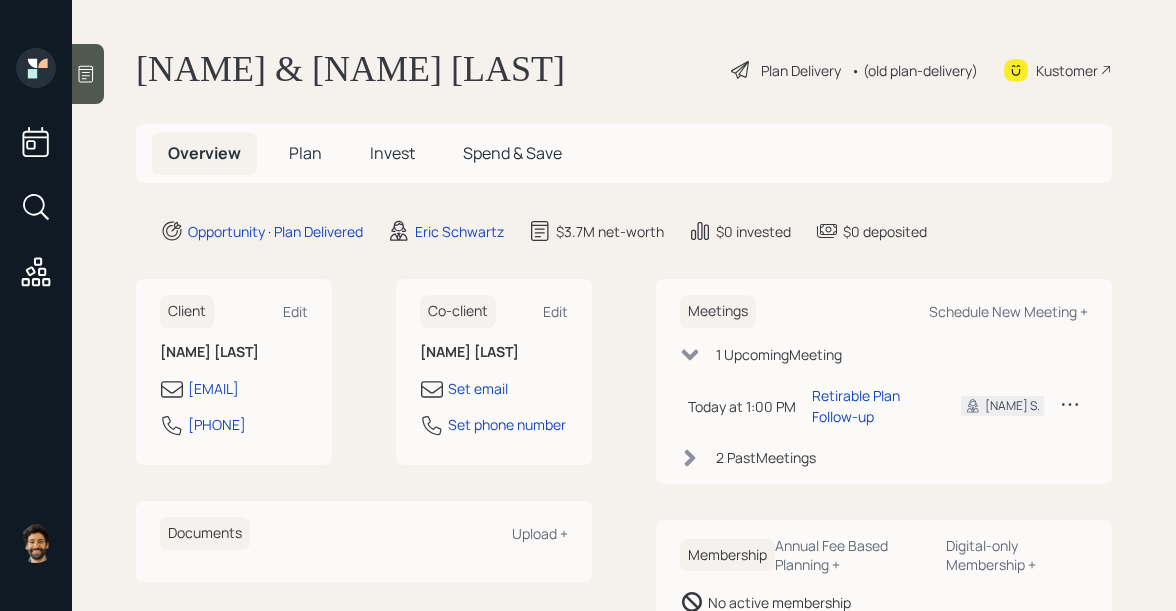 click on "Plan" at bounding box center (305, 153) 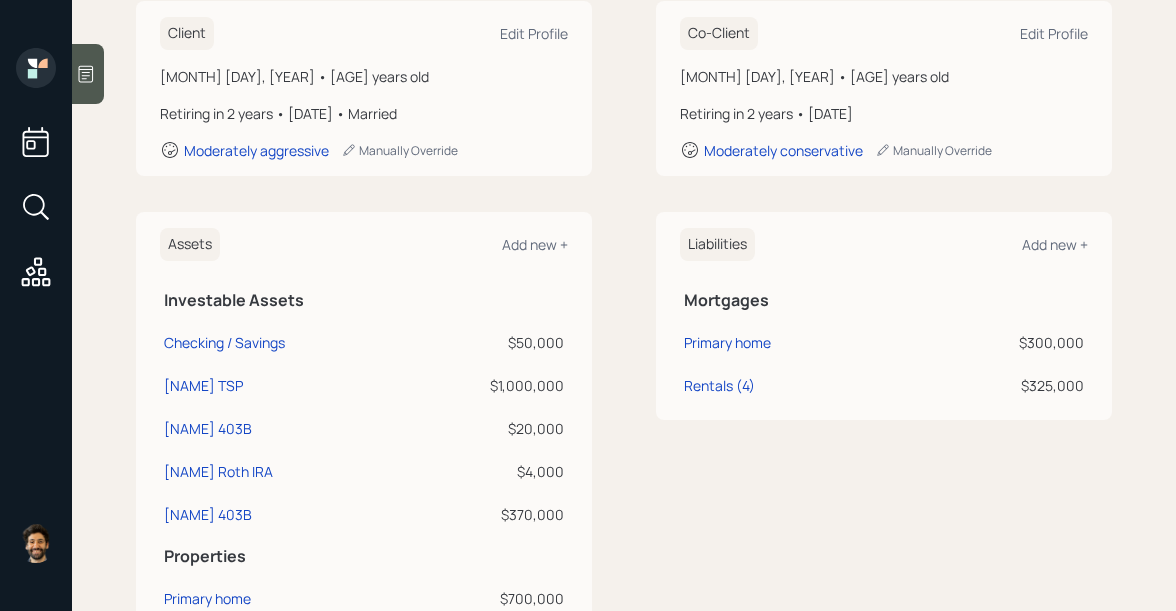 scroll, scrollTop: 0, scrollLeft: 0, axis: both 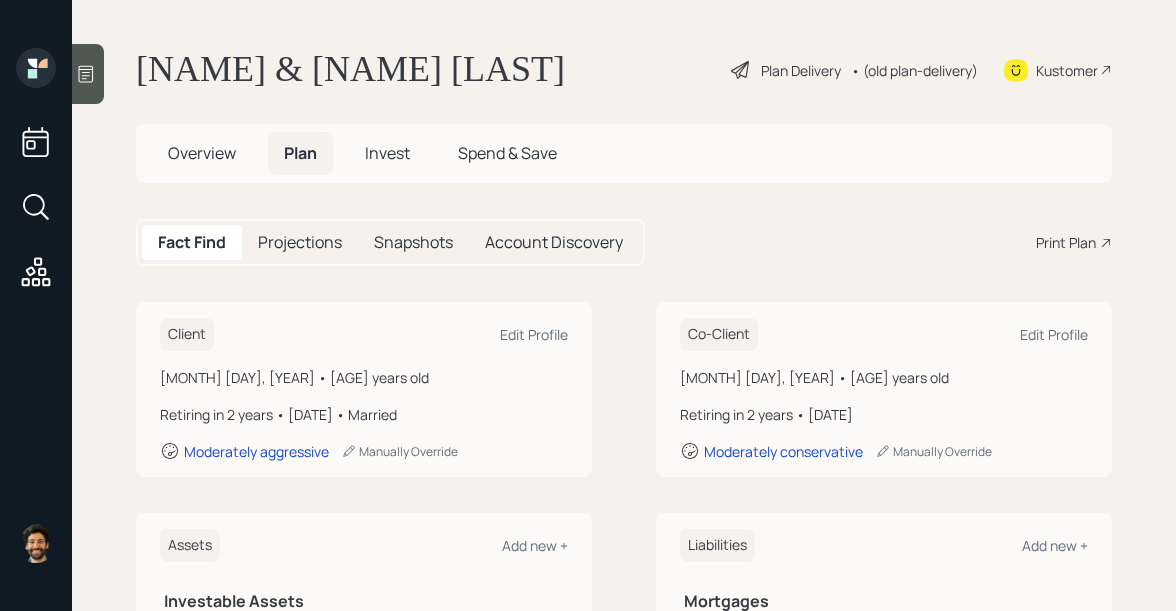 click on "• (old plan-delivery)" at bounding box center (914, 70) 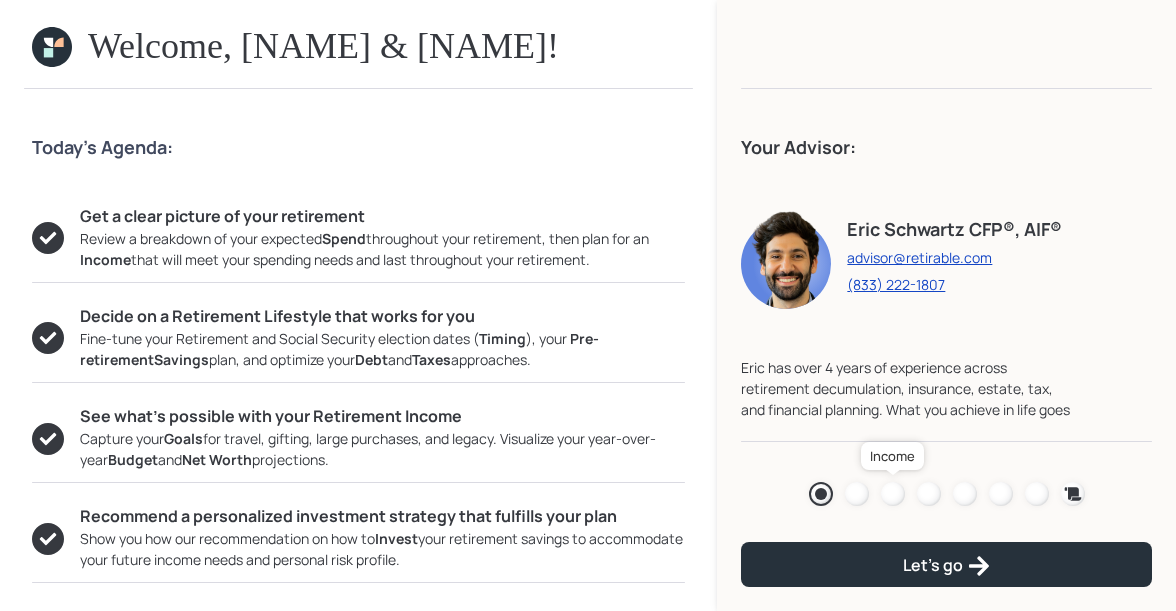 click at bounding box center (893, 494) 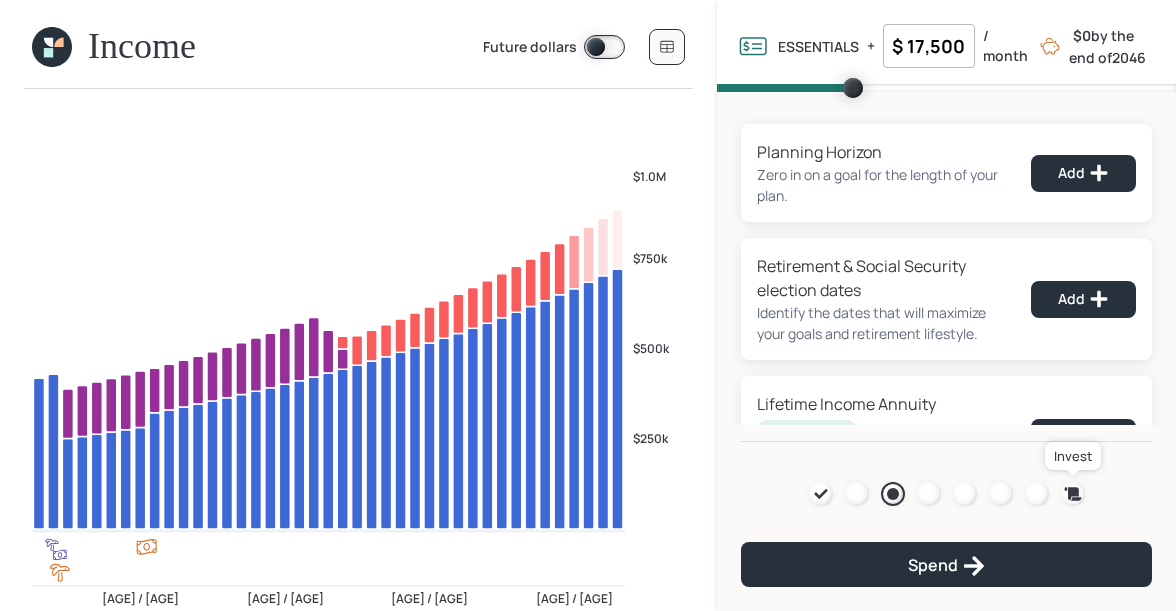 click at bounding box center (1072, 493) 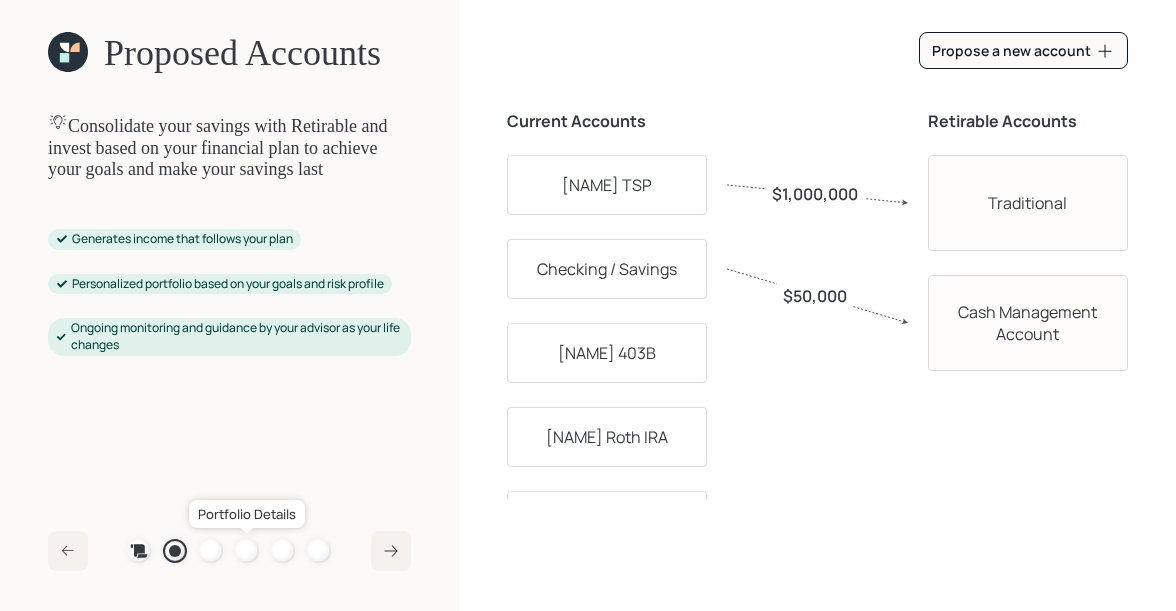 click at bounding box center [247, 551] 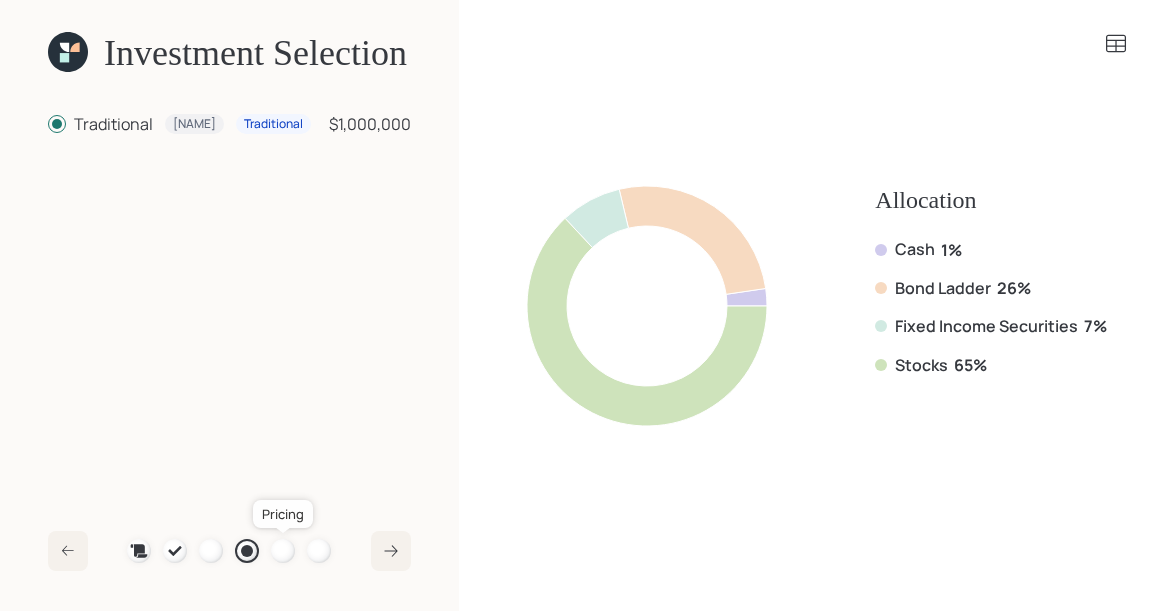 click at bounding box center [283, 551] 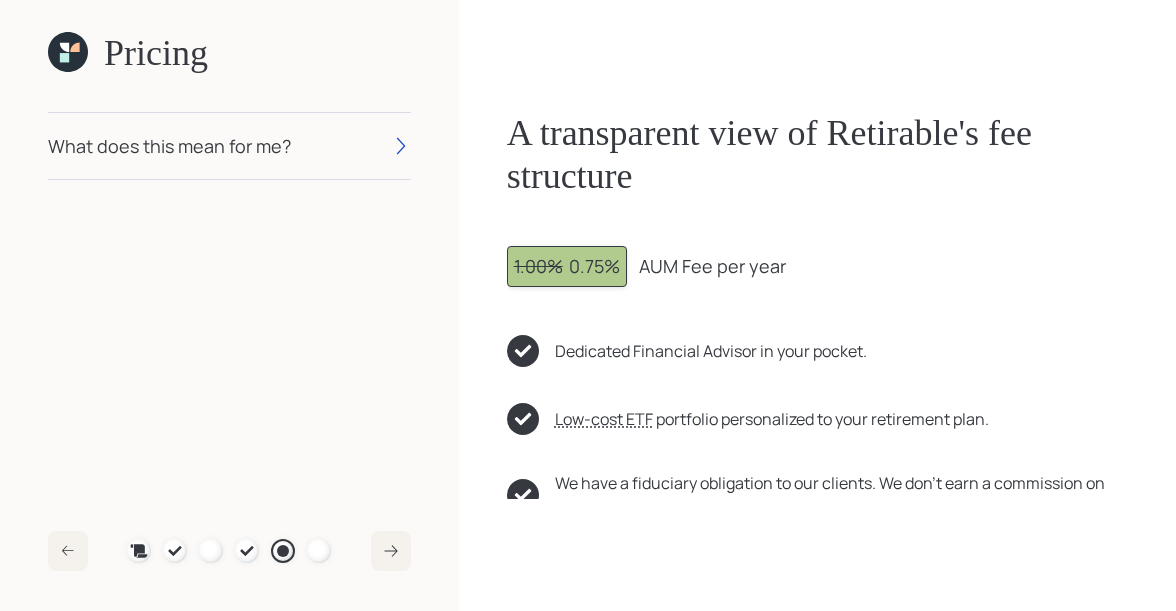click on "What does this mean for me?" at bounding box center (169, 146) 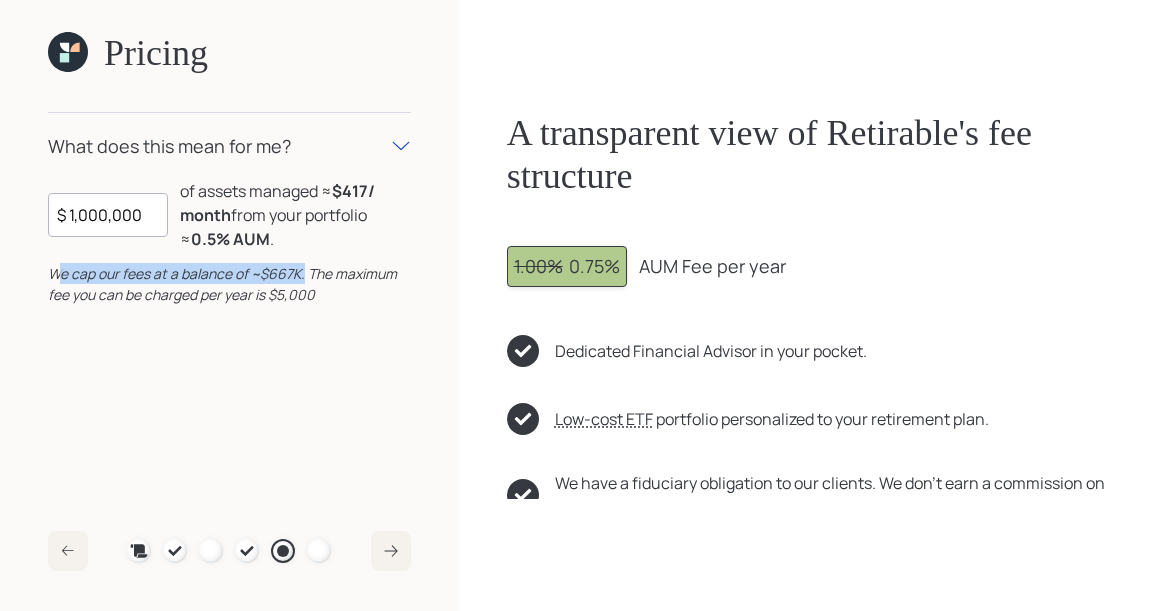 drag, startPoint x: 302, startPoint y: 271, endPoint x: 58, endPoint y: 278, distance: 244.10039 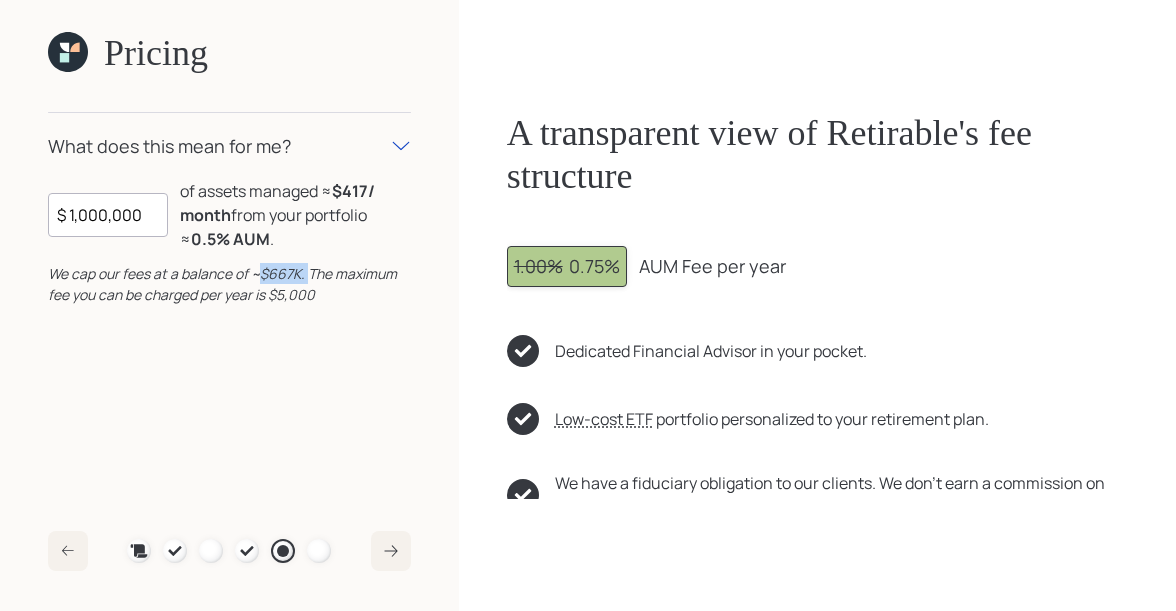 drag, startPoint x: 310, startPoint y: 273, endPoint x: 256, endPoint y: 272, distance: 54.00926 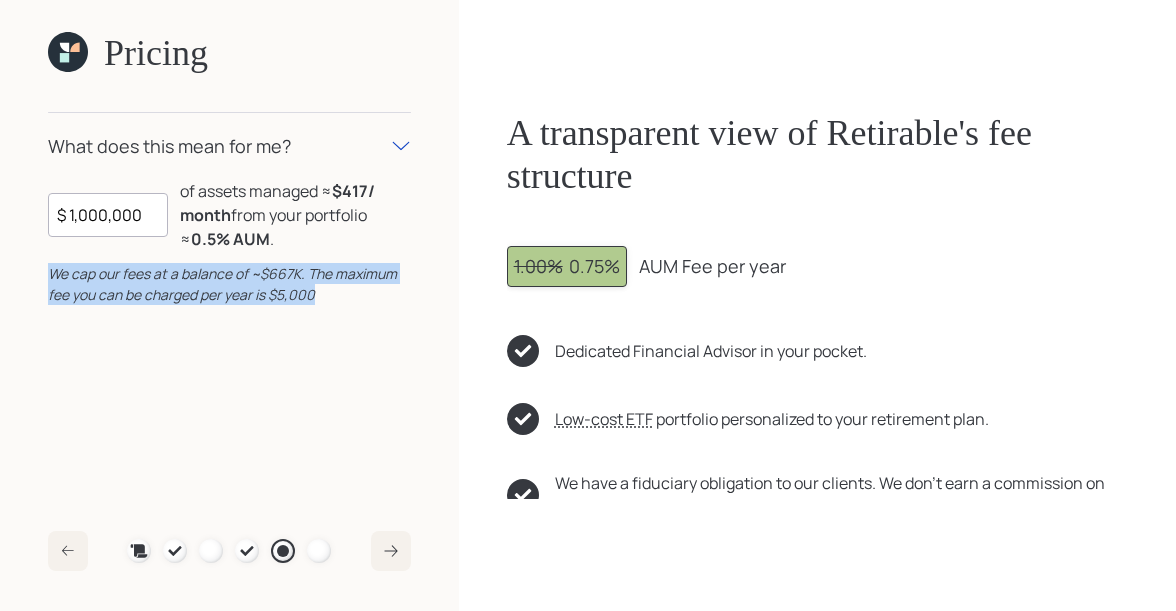 drag, startPoint x: 321, startPoint y: 303, endPoint x: 41, endPoint y: 269, distance: 282.05673 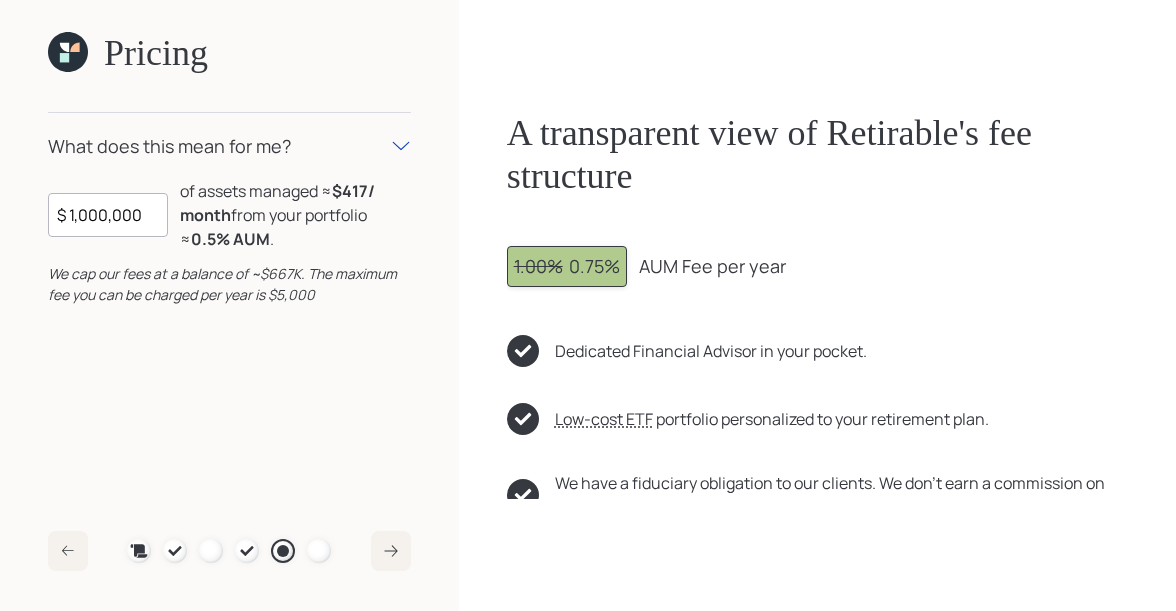 click at bounding box center (64, 57) 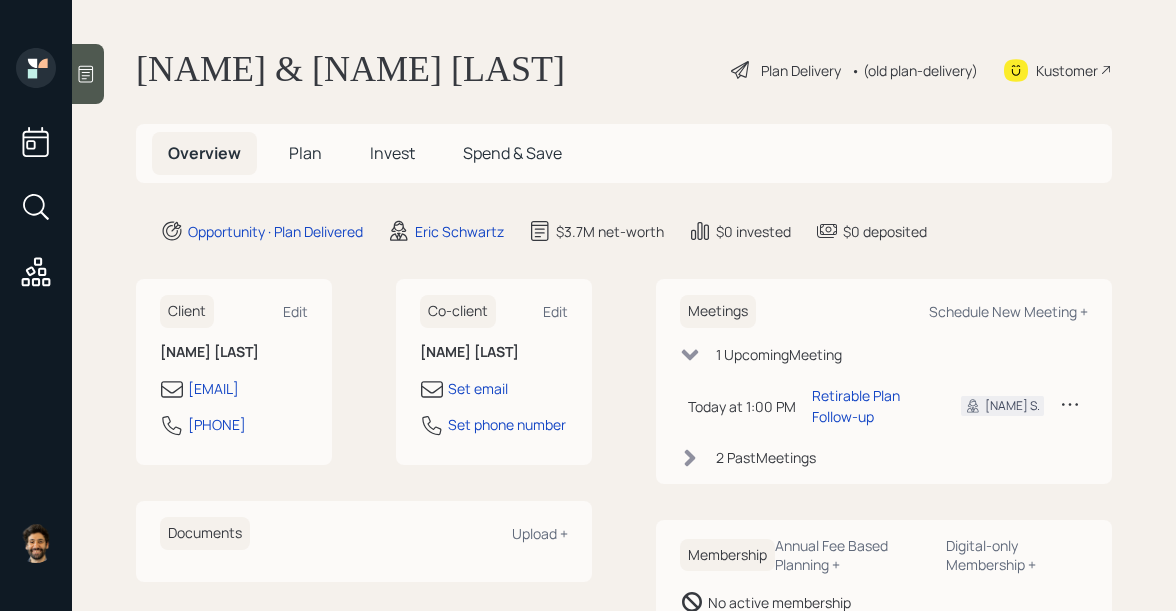 click on "Plan" at bounding box center [305, 153] 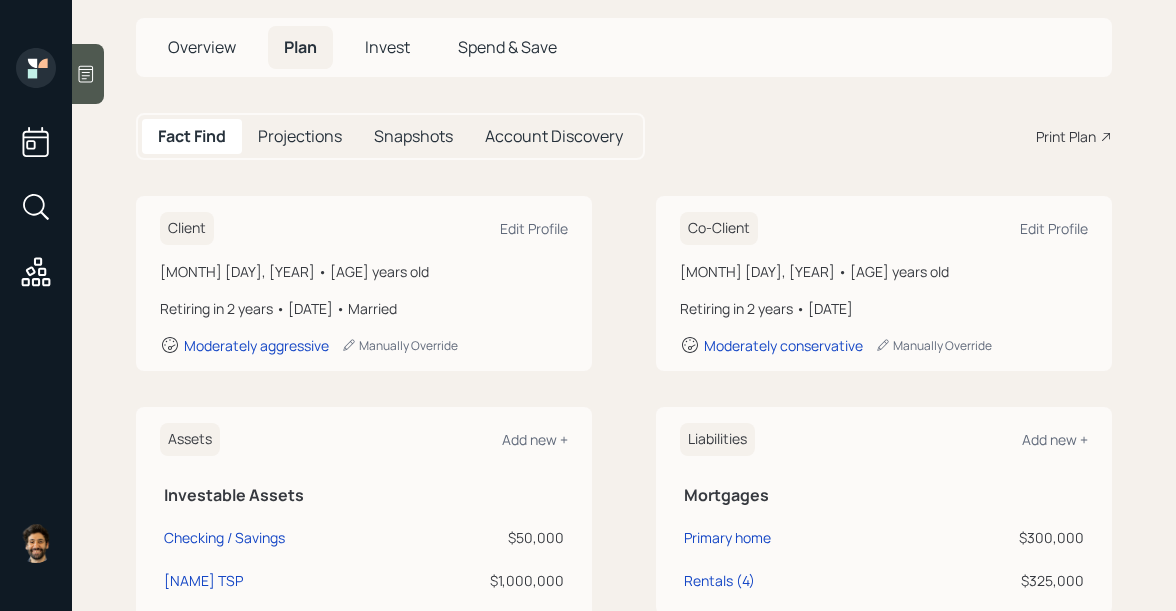 scroll, scrollTop: 0, scrollLeft: 0, axis: both 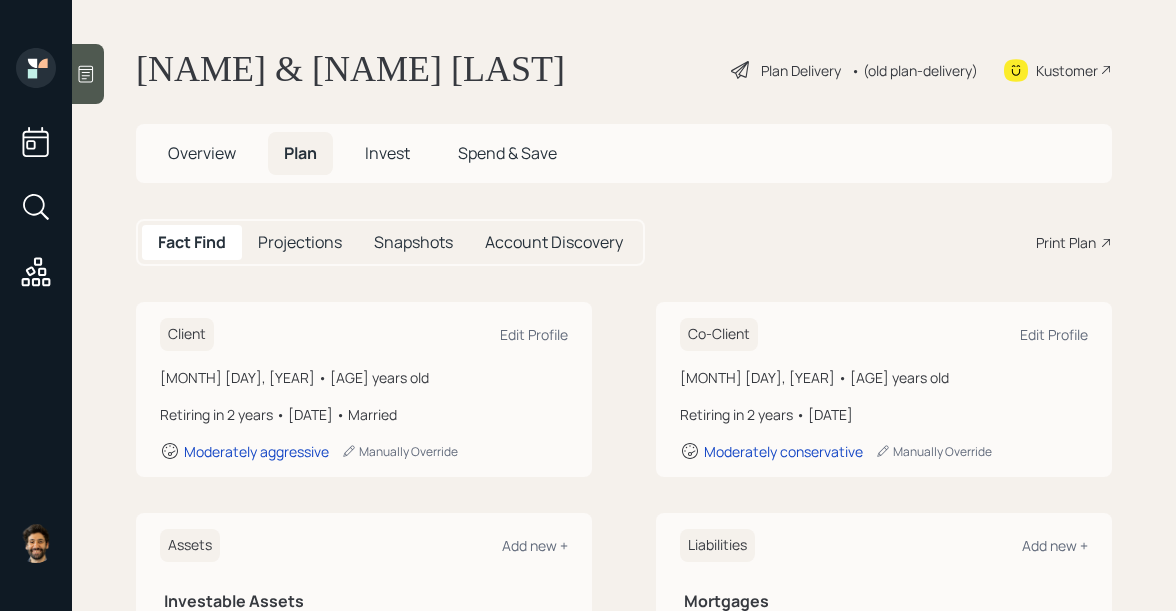 click on "Overview" at bounding box center [202, 153] 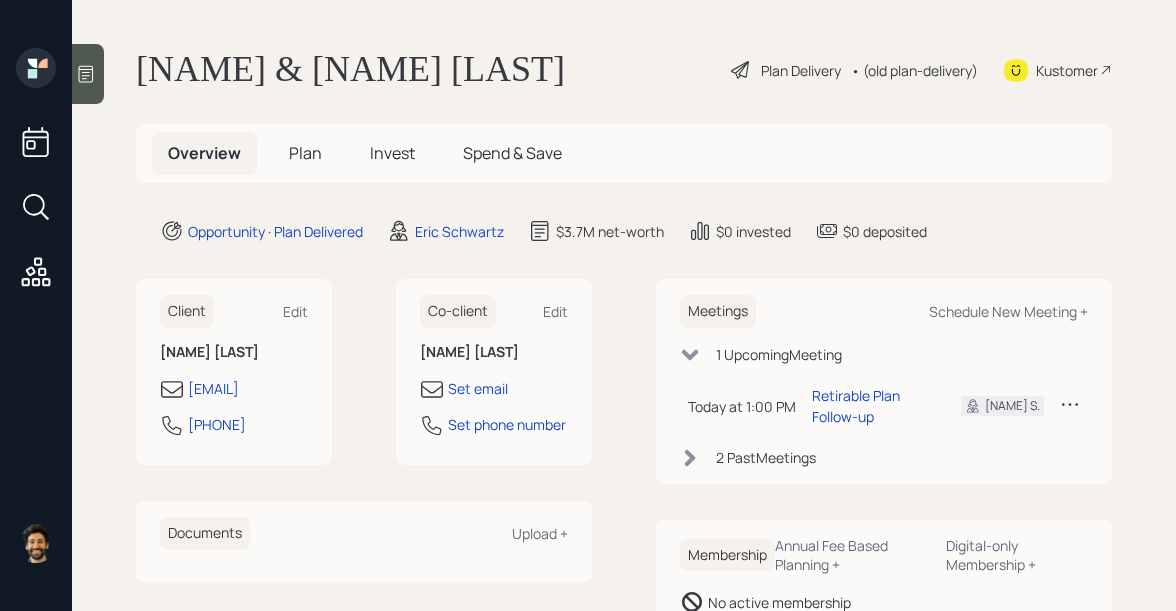 click on "Plan" at bounding box center [305, 153] 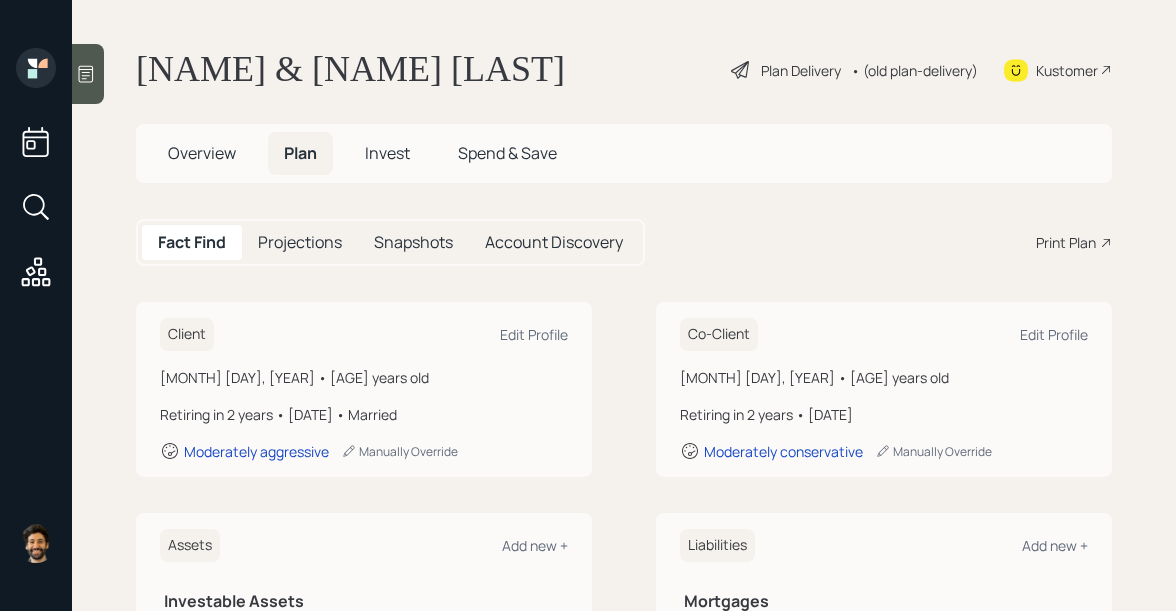 click on "Print Plan" at bounding box center (1066, 242) 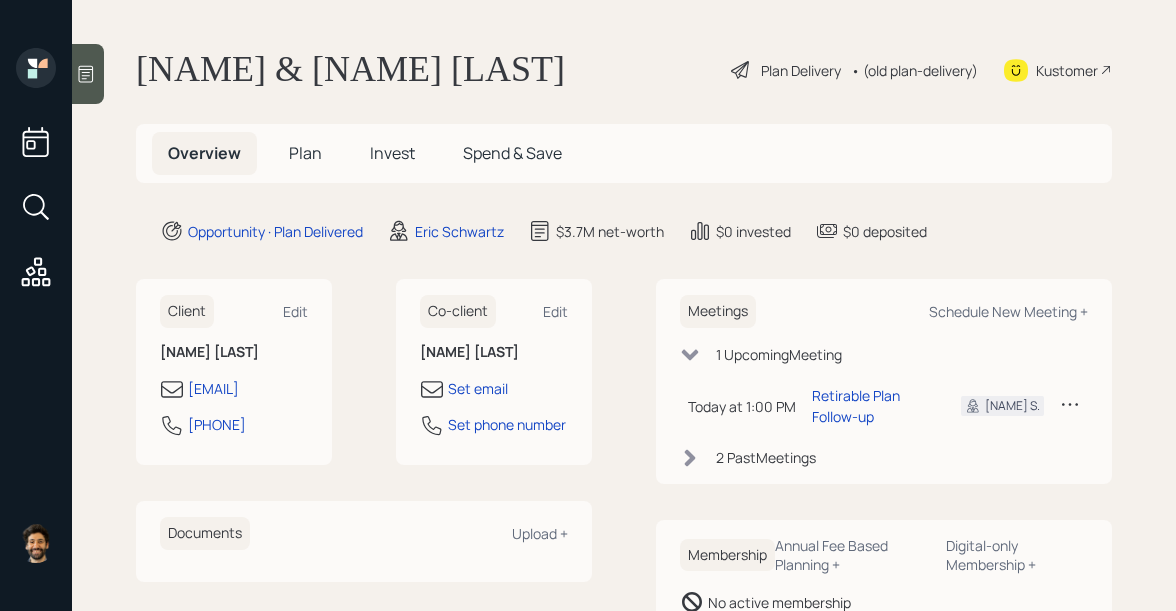 scroll, scrollTop: 67, scrollLeft: 0, axis: vertical 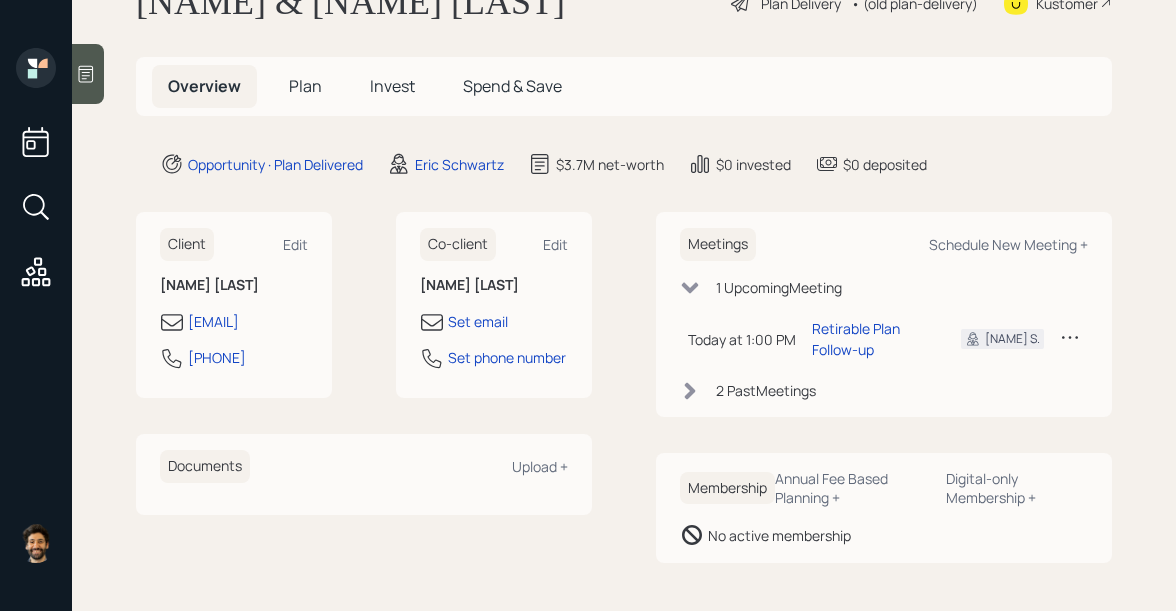 click on "Plan" at bounding box center [305, 86] 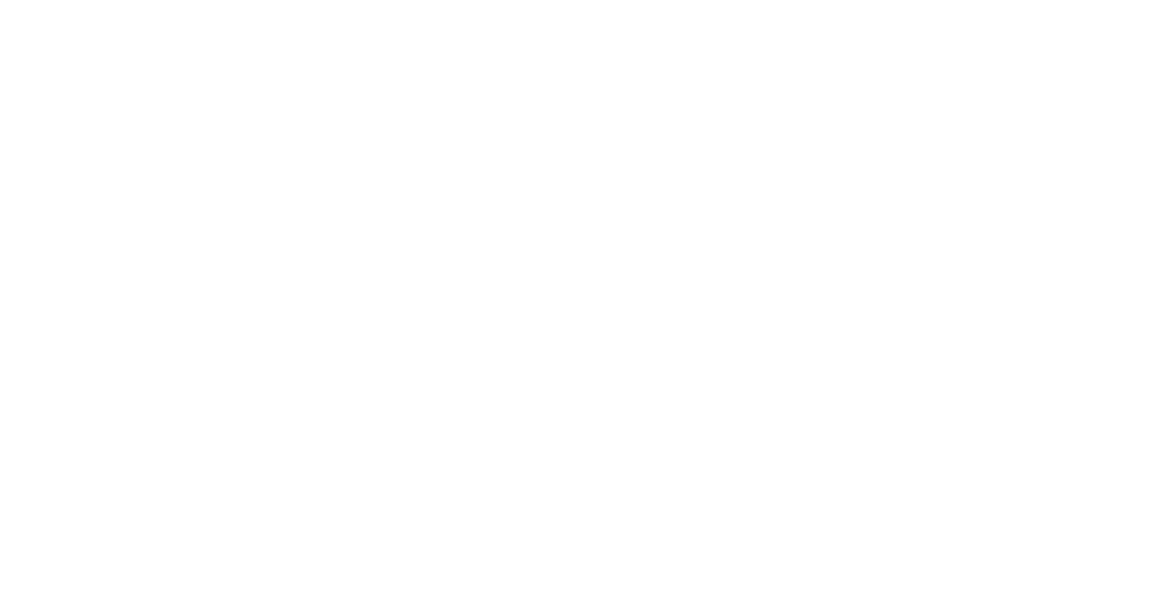 scroll, scrollTop: 0, scrollLeft: 0, axis: both 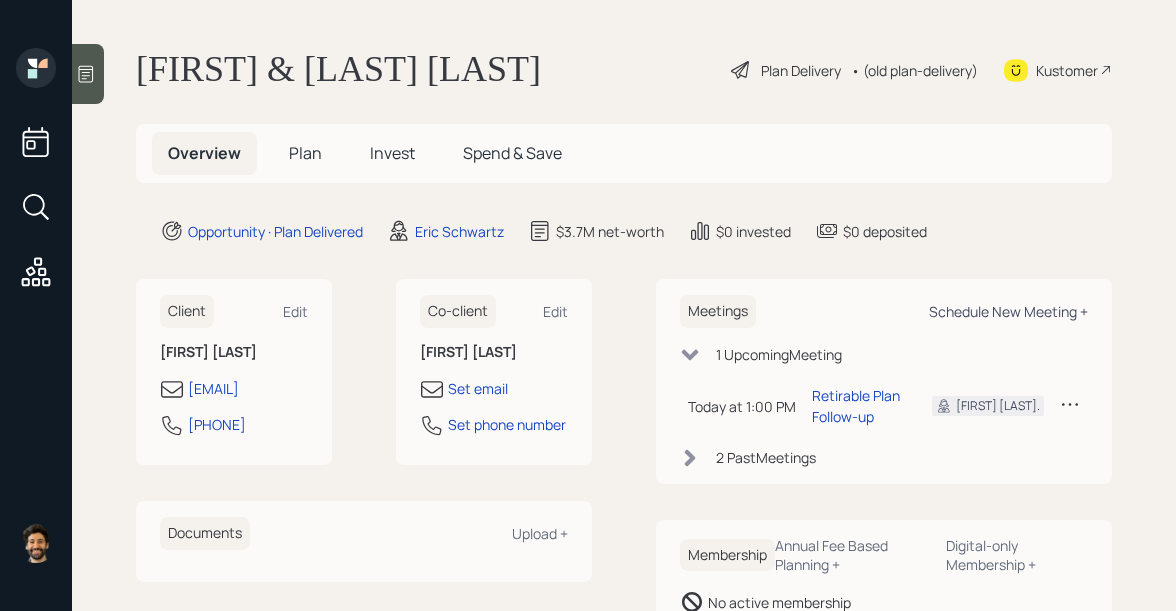 click on "Schedule New Meeting +" at bounding box center (295, 311) 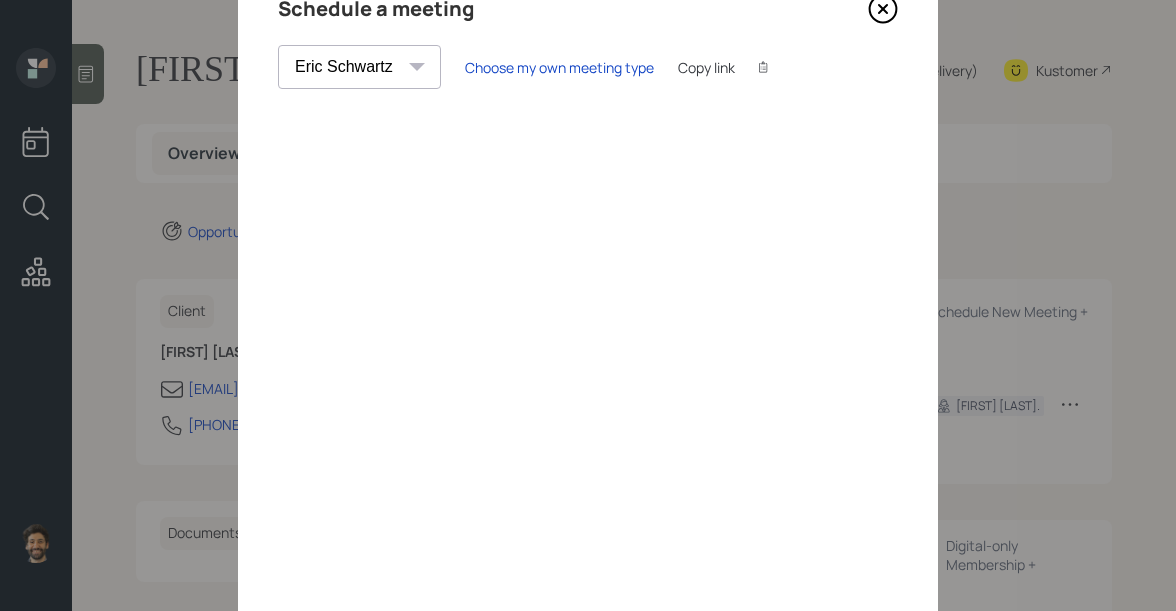 scroll, scrollTop: 0, scrollLeft: 0, axis: both 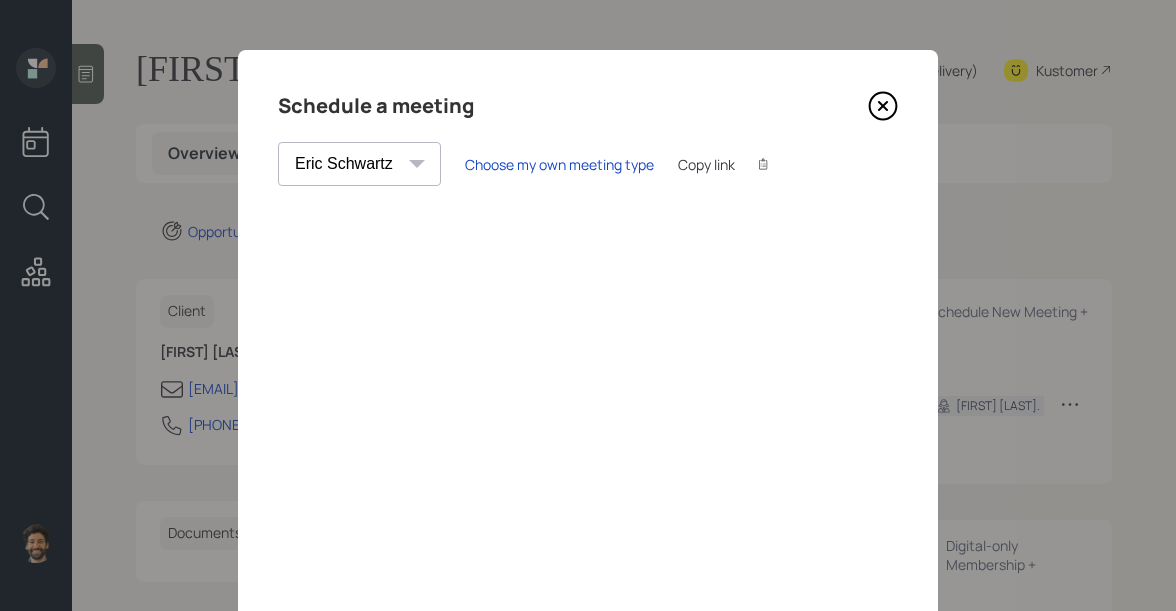 click at bounding box center (883, 106) 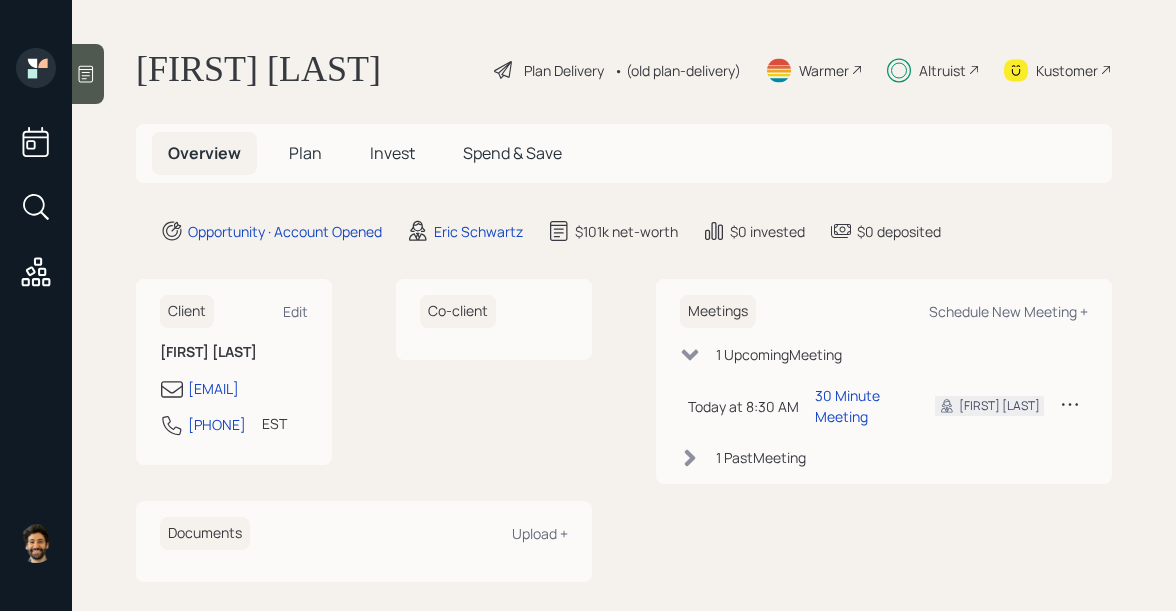 scroll, scrollTop: 0, scrollLeft: 0, axis: both 